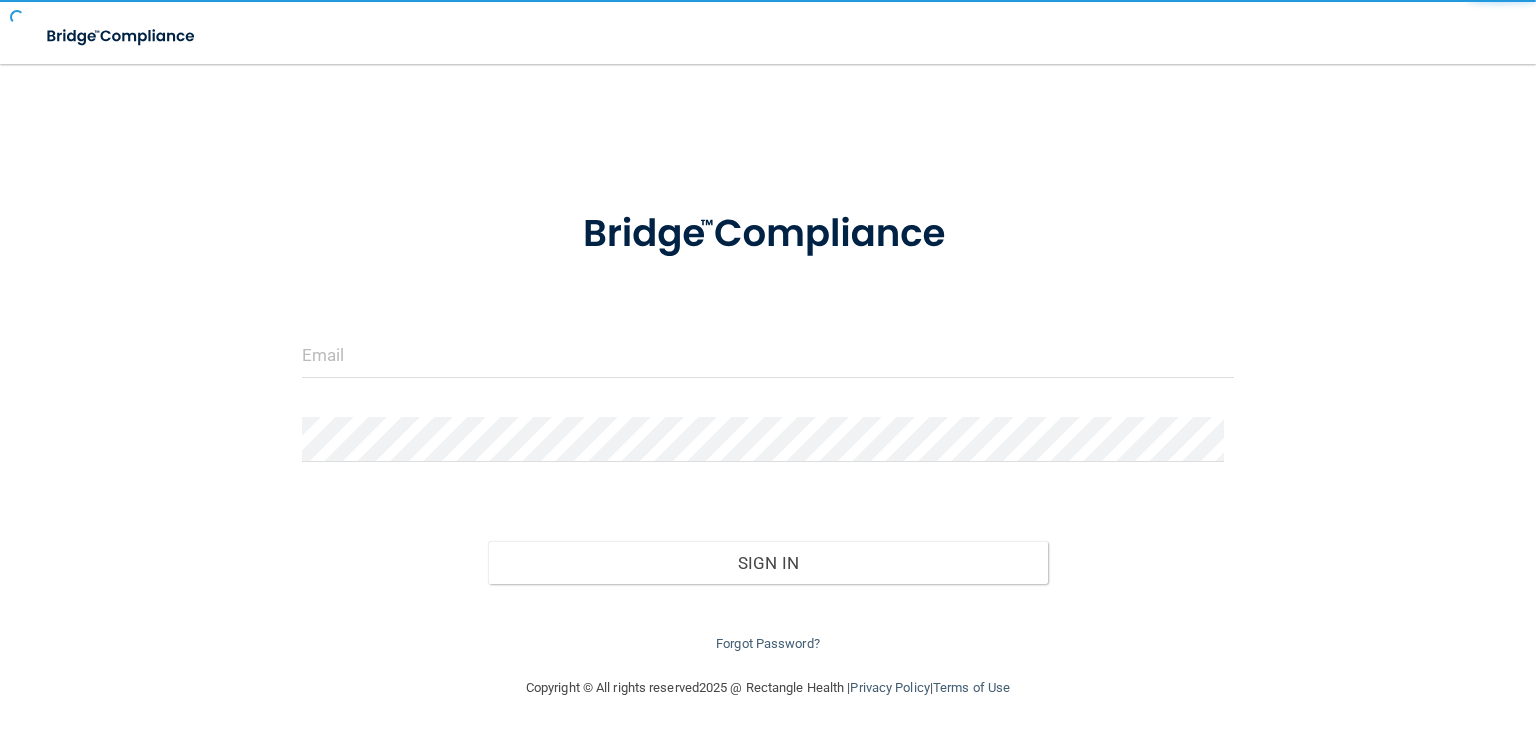 scroll, scrollTop: 0, scrollLeft: 0, axis: both 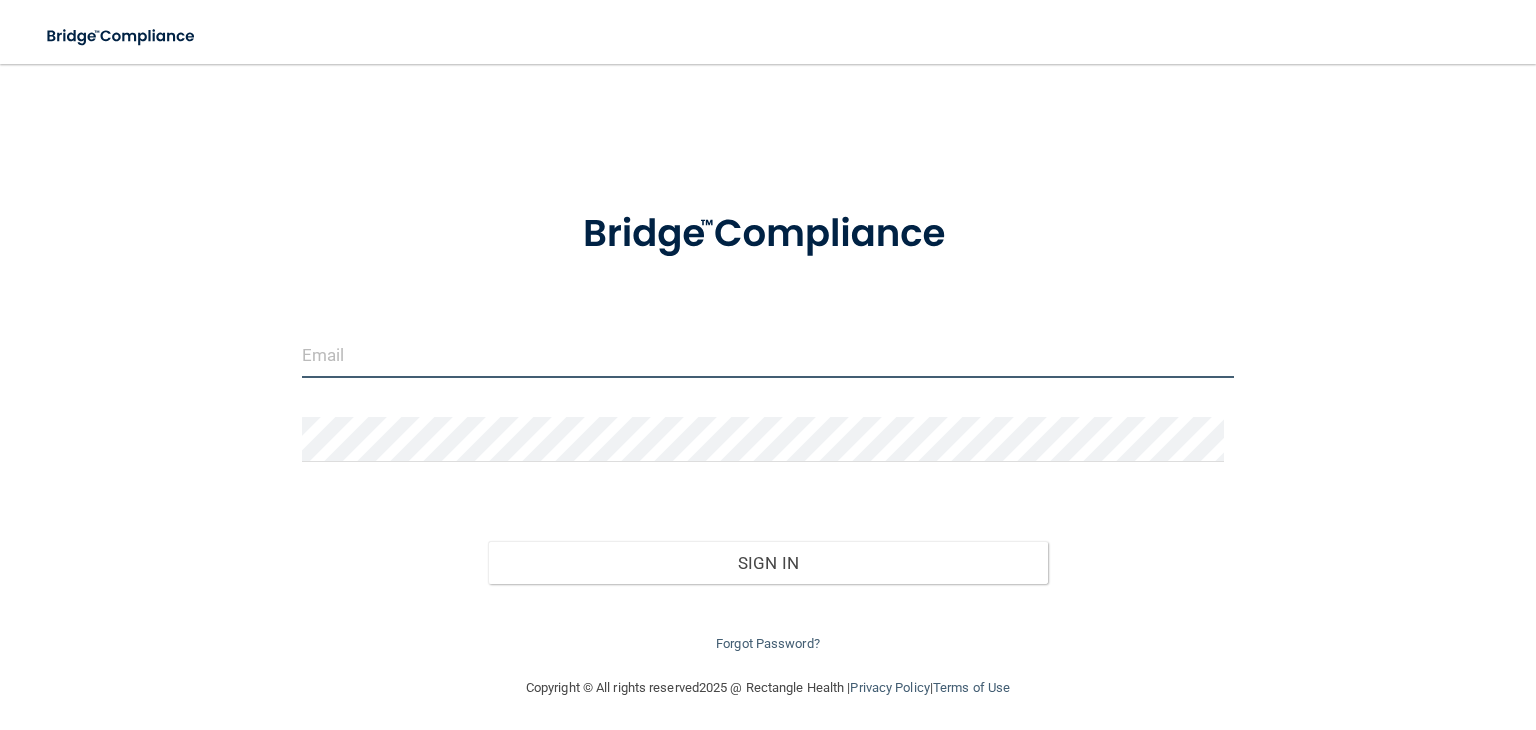 type on "[PERSON_NAME][EMAIL_ADDRESS][PERSON_NAME][DOMAIN_NAME]" 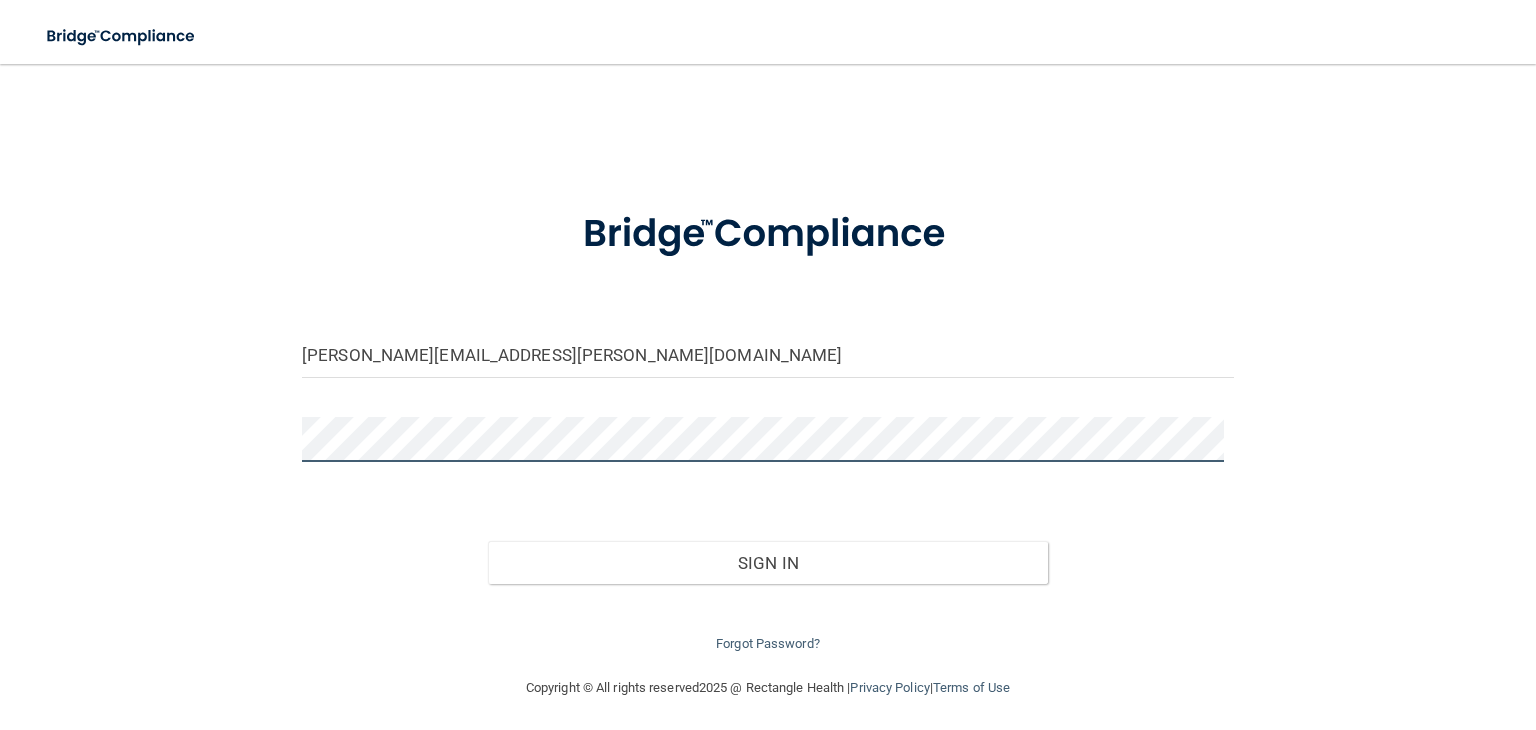 click on "Sign In" at bounding box center (767, 563) 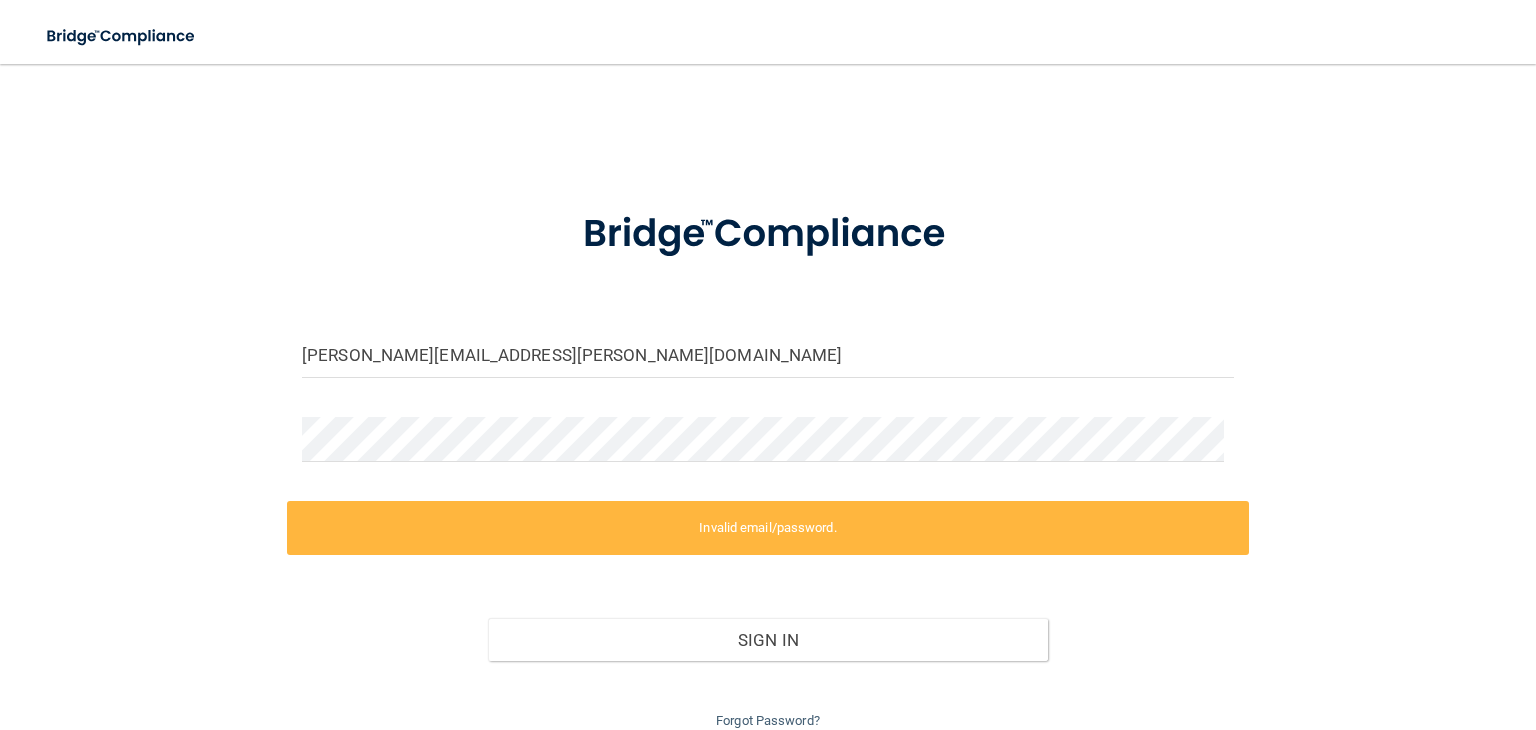 click on "Invalid email/password.     You don't have permission to access that page.       Sign In            Forgot Password?" at bounding box center (768, 617) 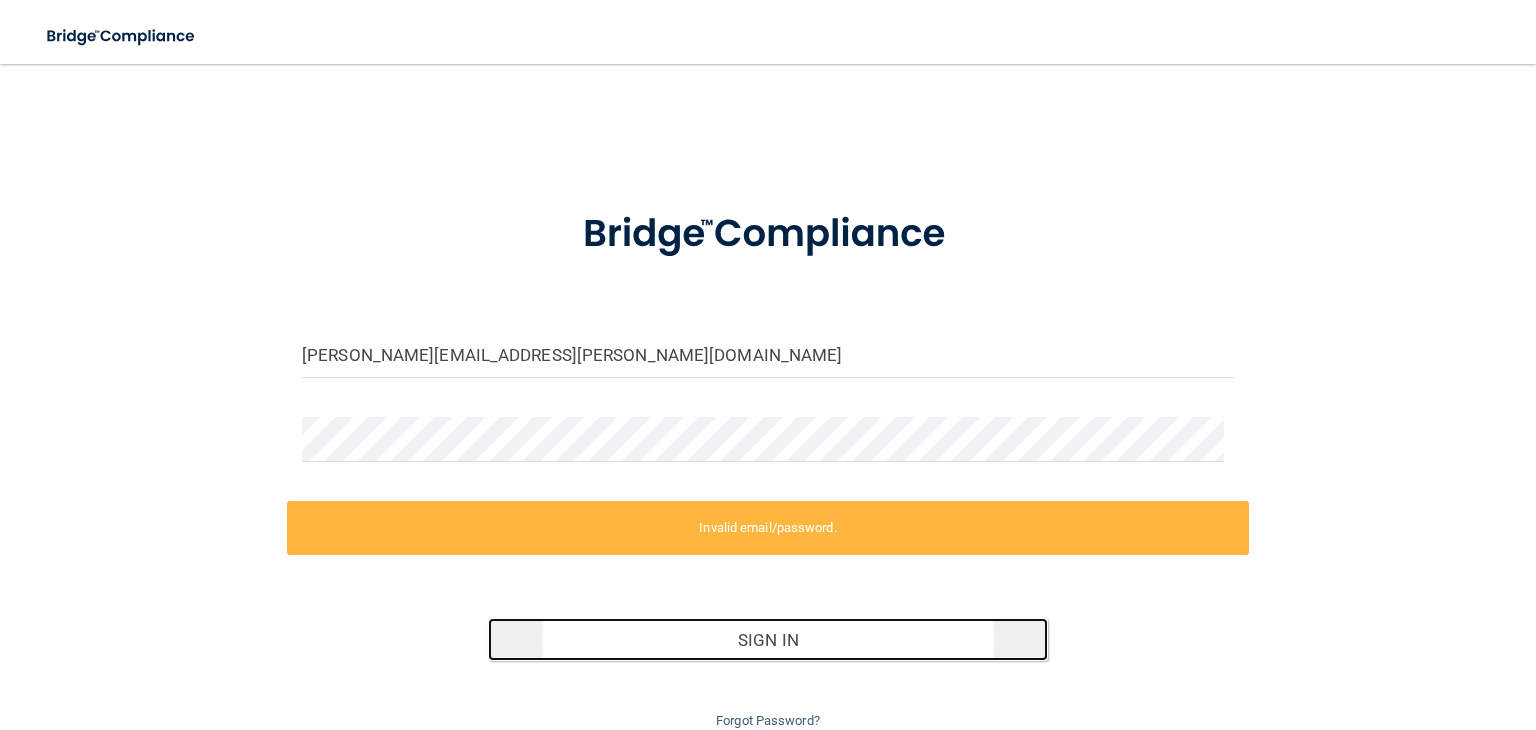 click on "Sign In" at bounding box center [767, 640] 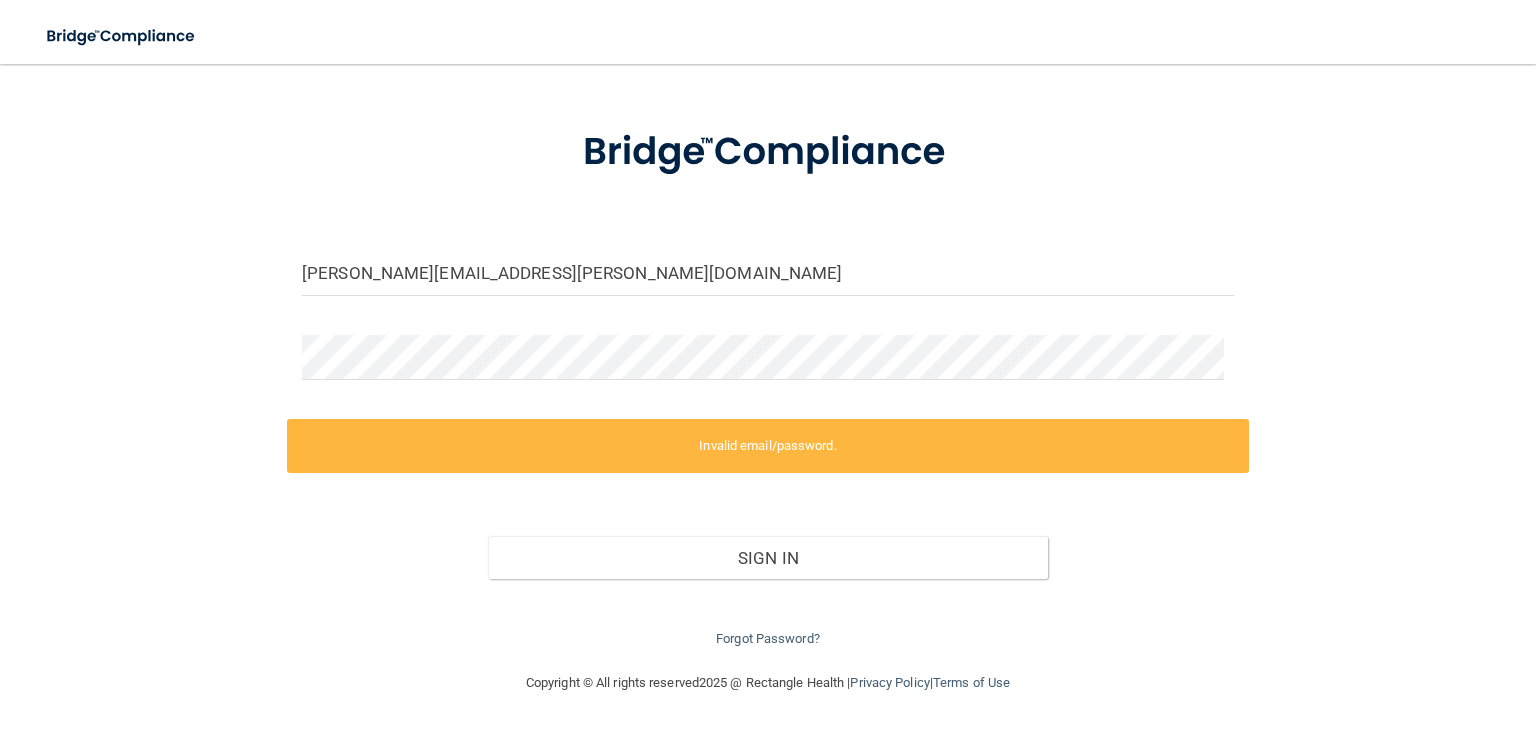 scroll, scrollTop: 0, scrollLeft: 0, axis: both 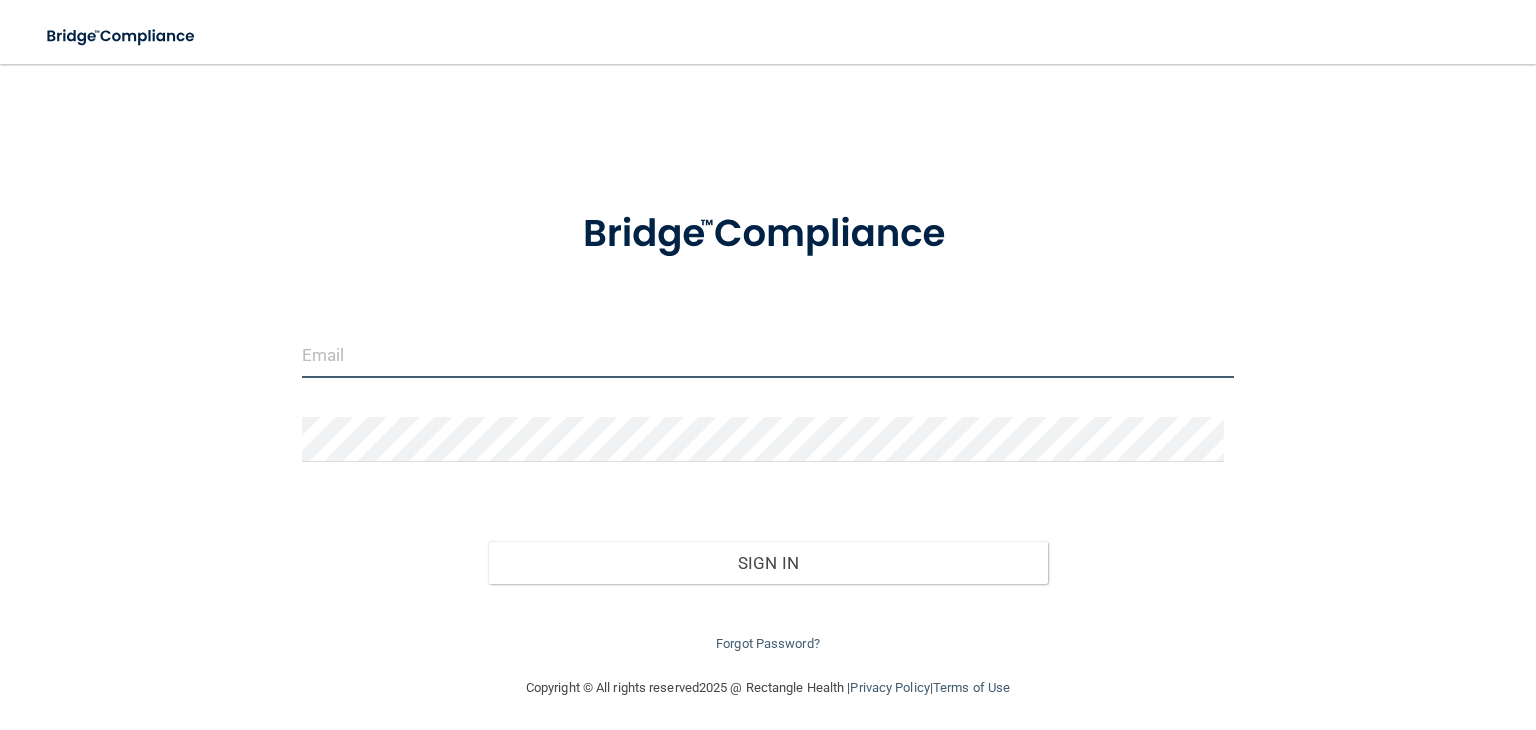 type on "[PERSON_NAME][EMAIL_ADDRESS][PERSON_NAME][DOMAIN_NAME]" 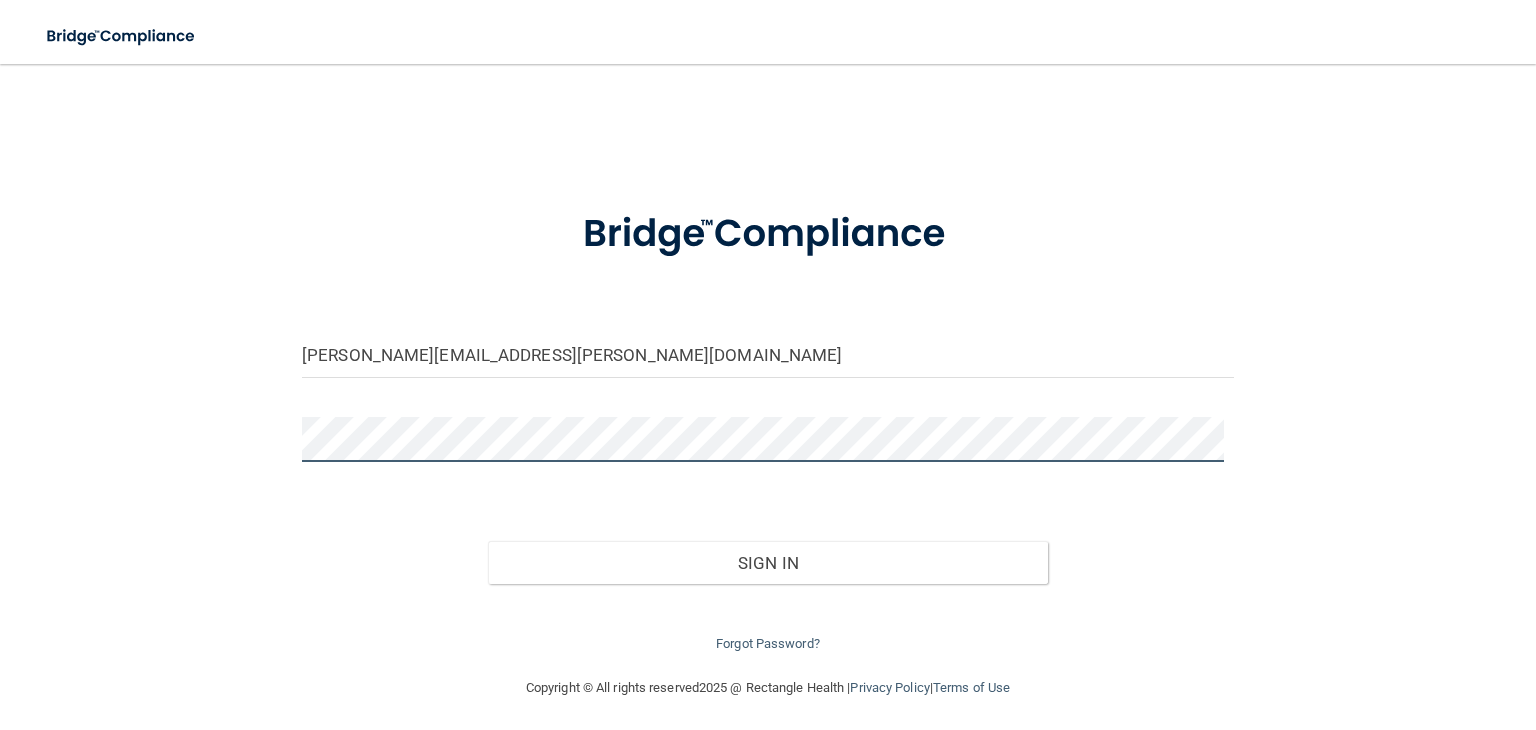 click on "Sign In" at bounding box center (767, 563) 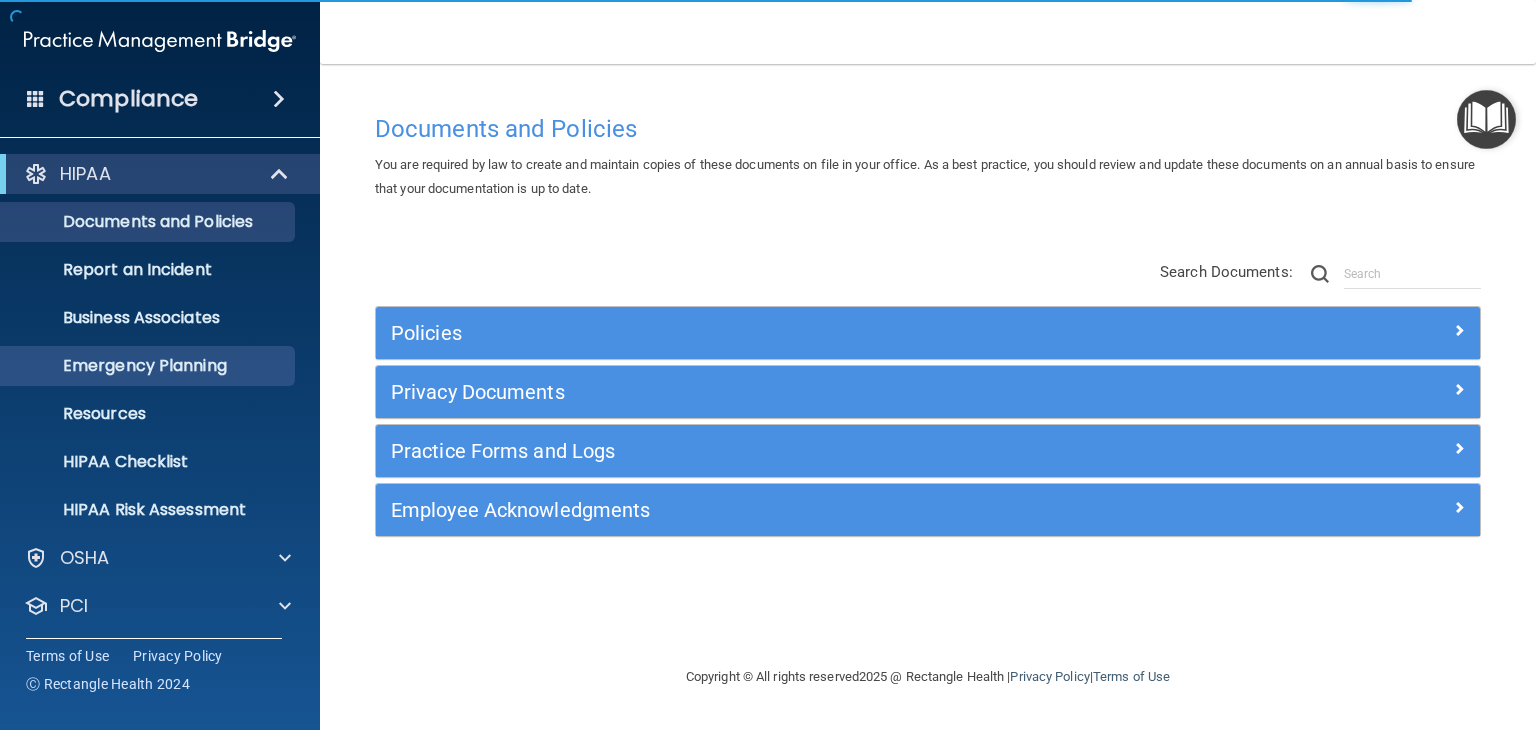 scroll, scrollTop: 100, scrollLeft: 0, axis: vertical 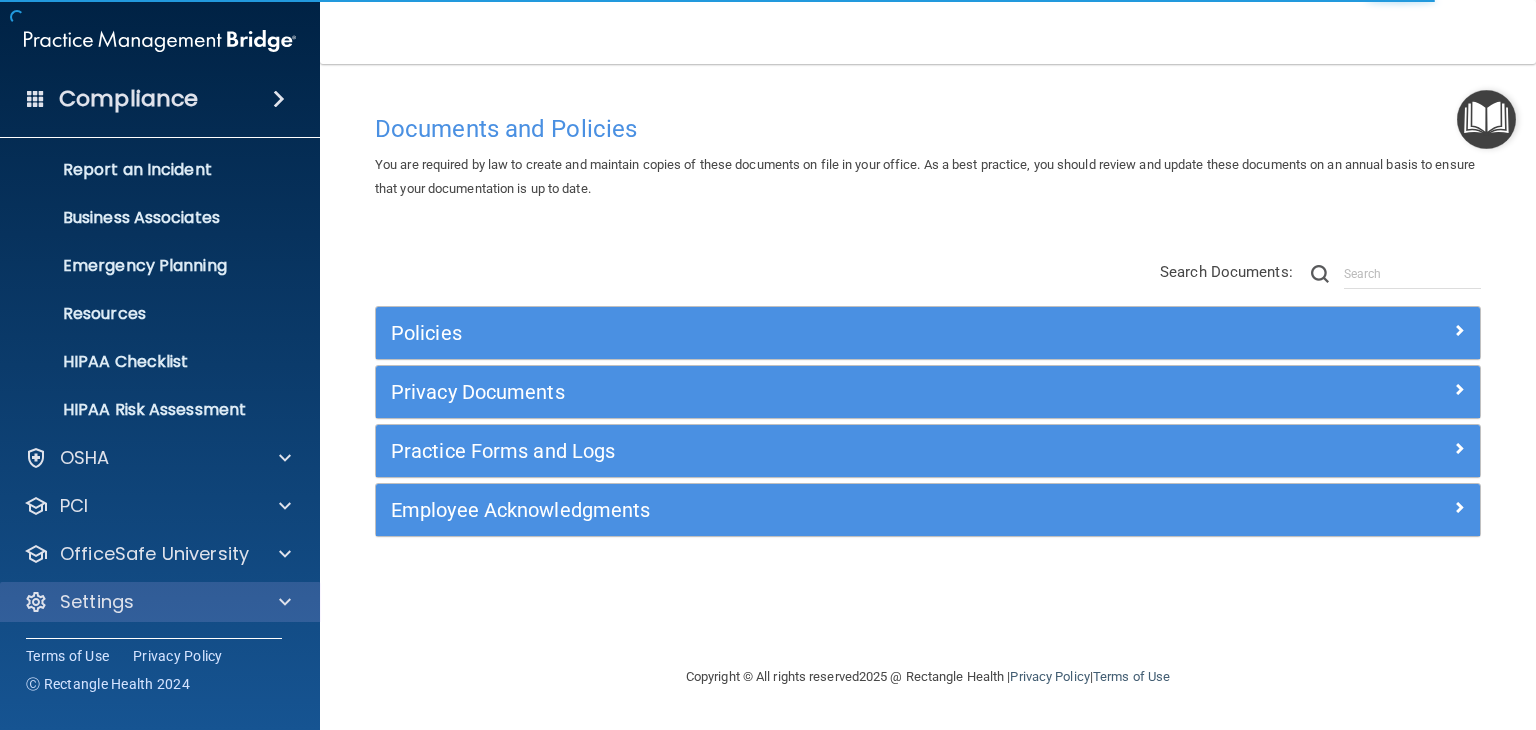 click on "Settings" at bounding box center [160, 602] 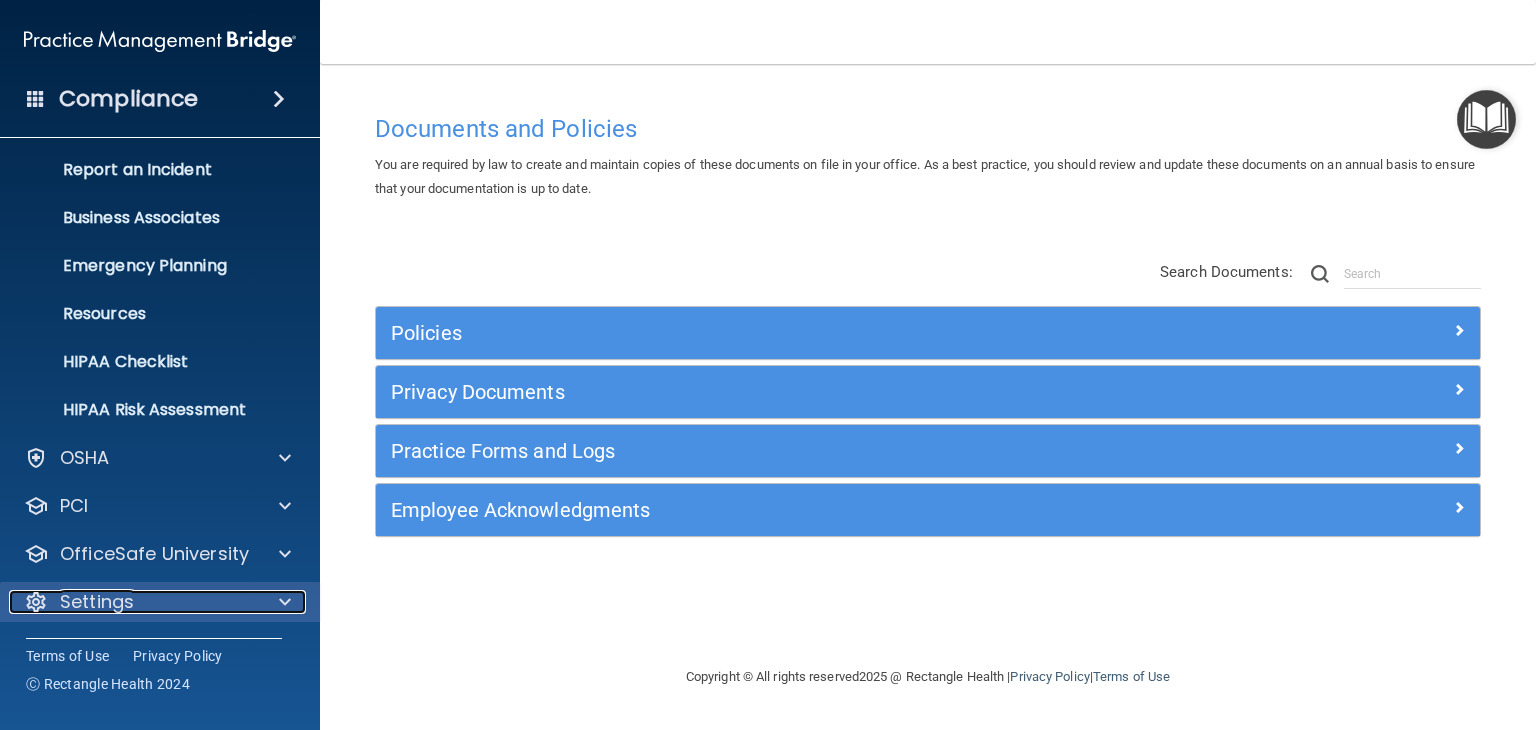 click at bounding box center [282, 602] 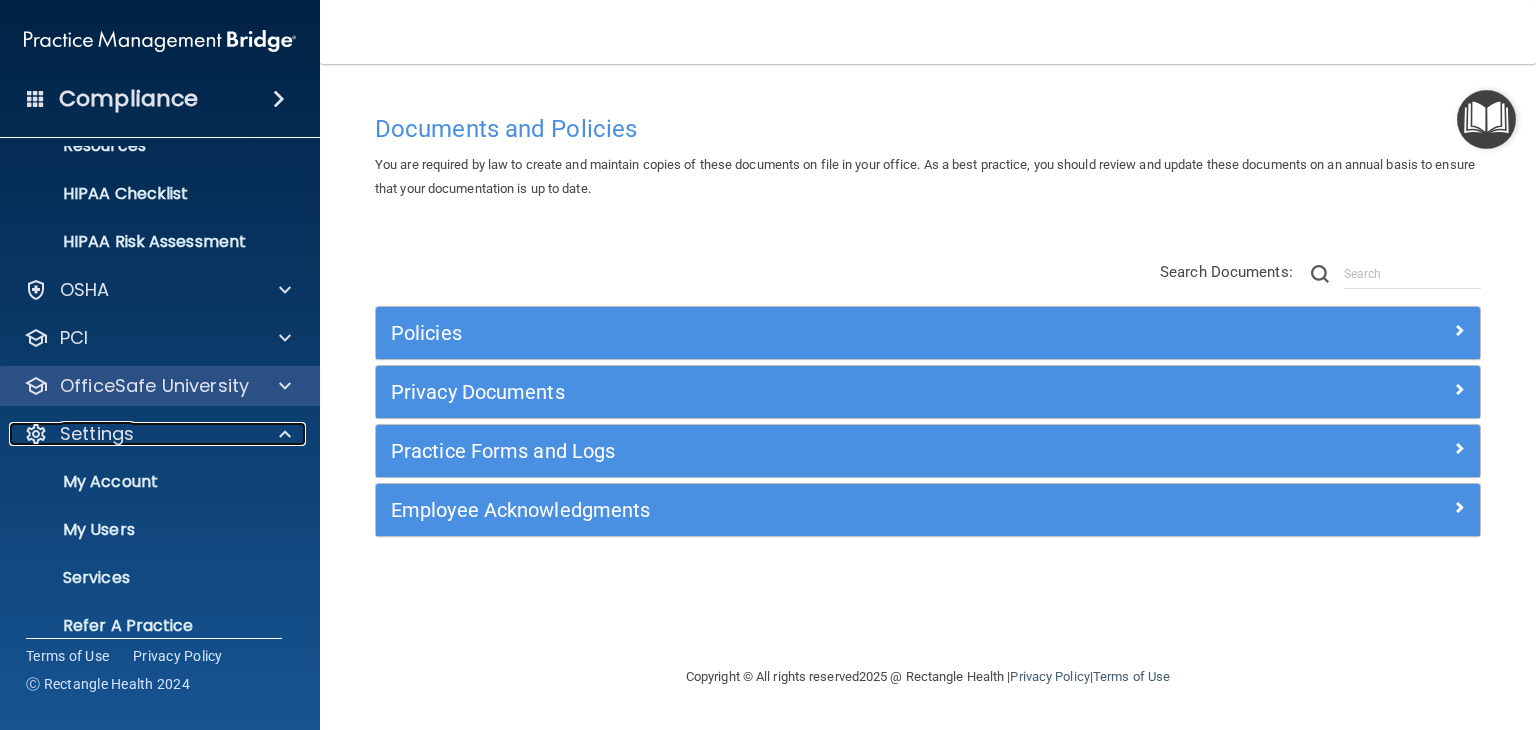 scroll, scrollTop: 276, scrollLeft: 0, axis: vertical 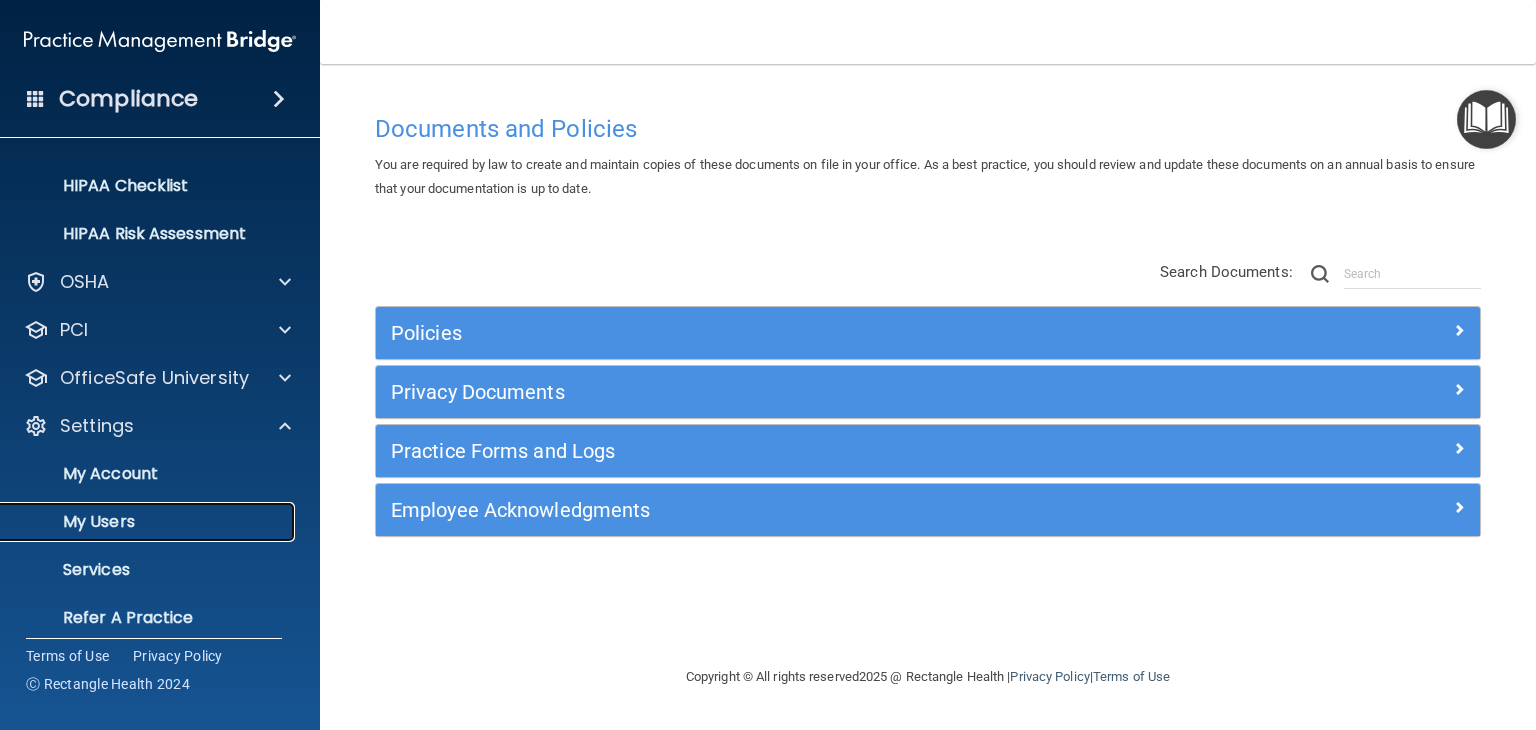 click on "My Users" at bounding box center (149, 522) 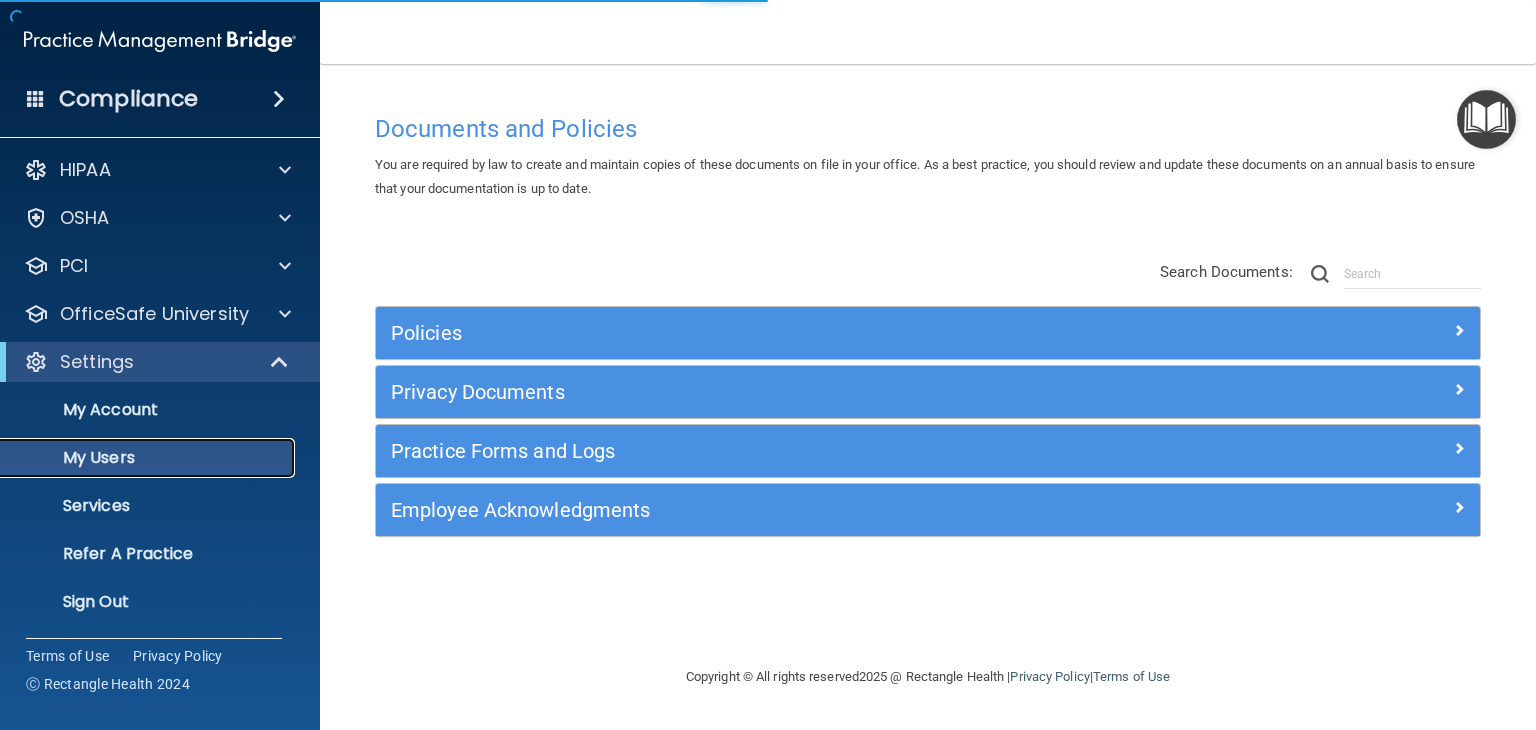 scroll, scrollTop: 4, scrollLeft: 0, axis: vertical 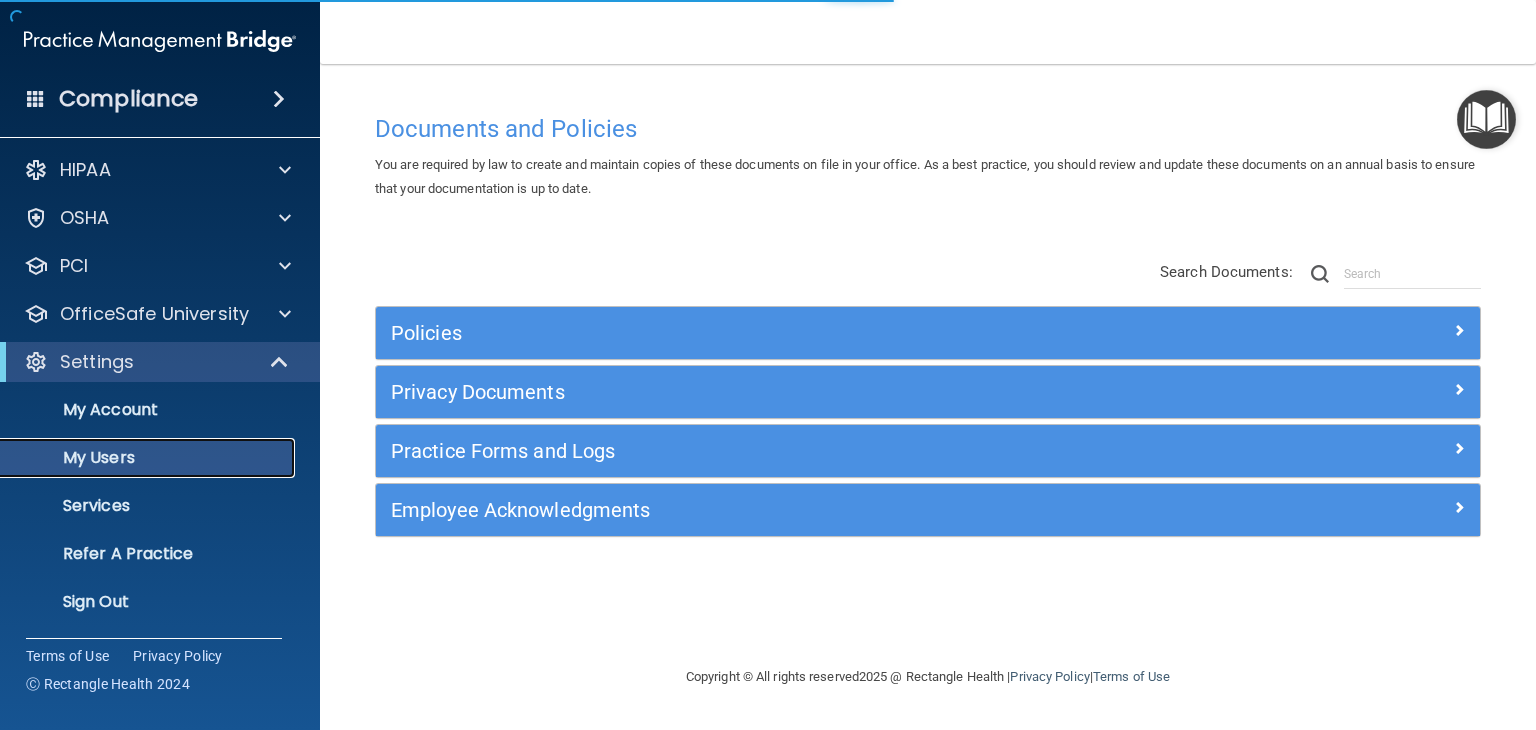 select on "20" 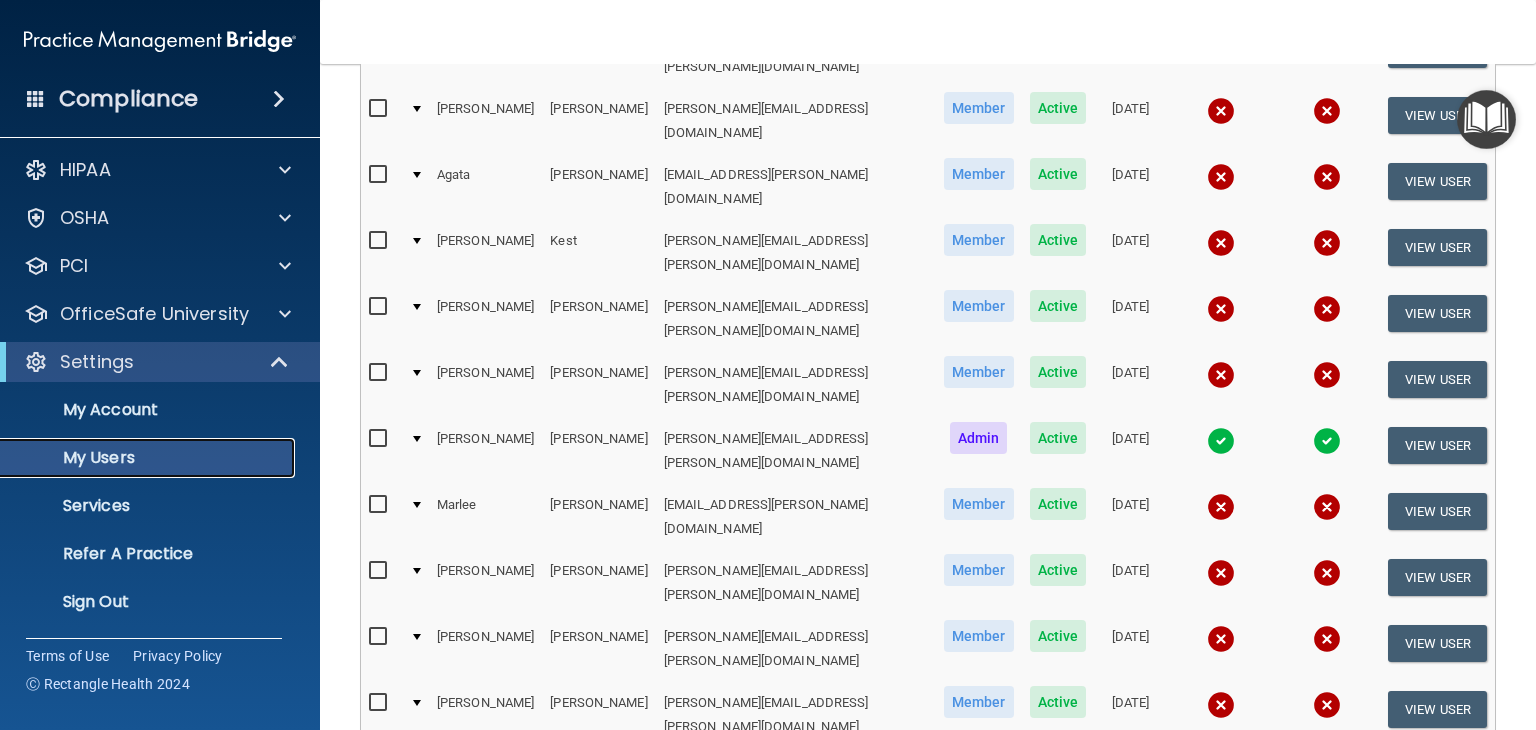 scroll, scrollTop: 507, scrollLeft: 0, axis: vertical 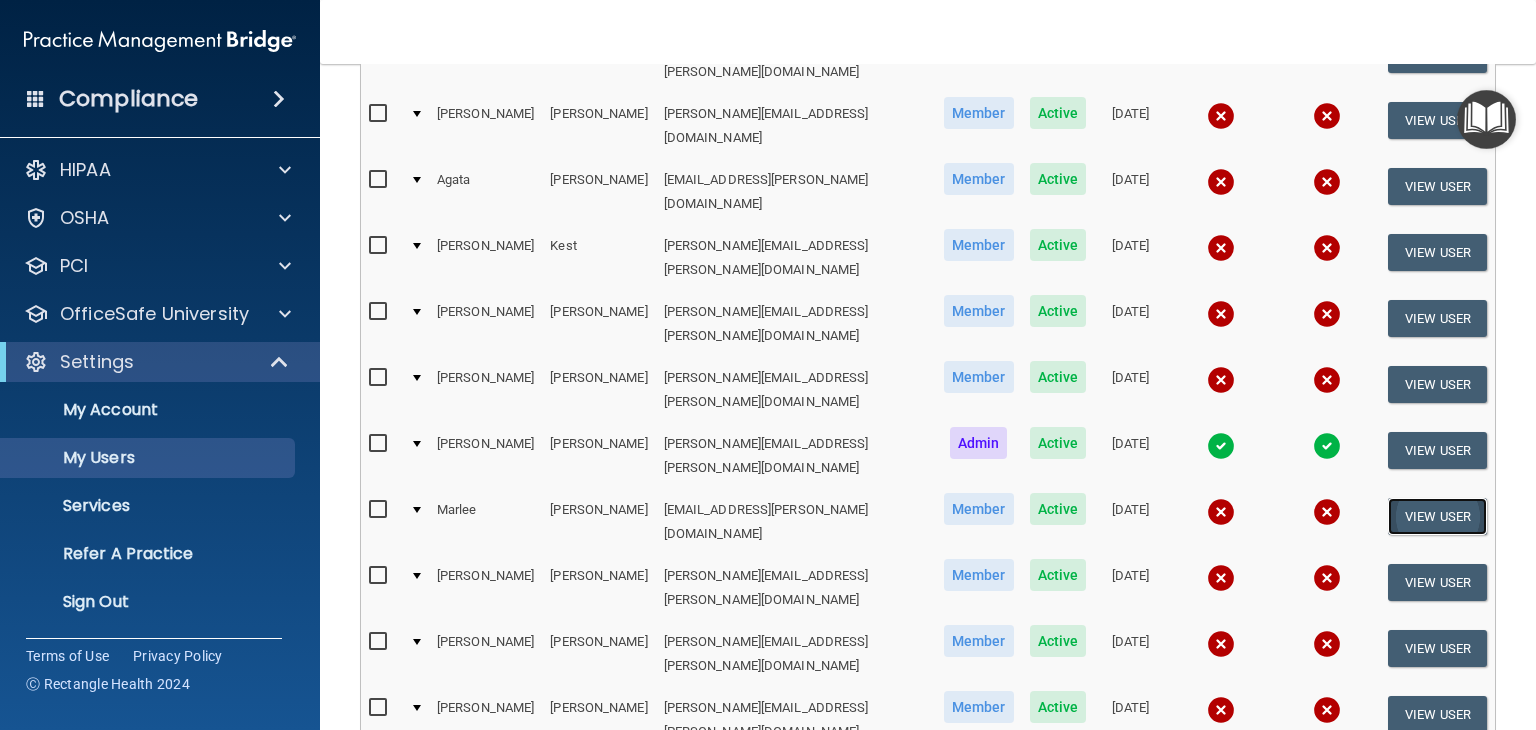 click on "View User" at bounding box center (1437, 516) 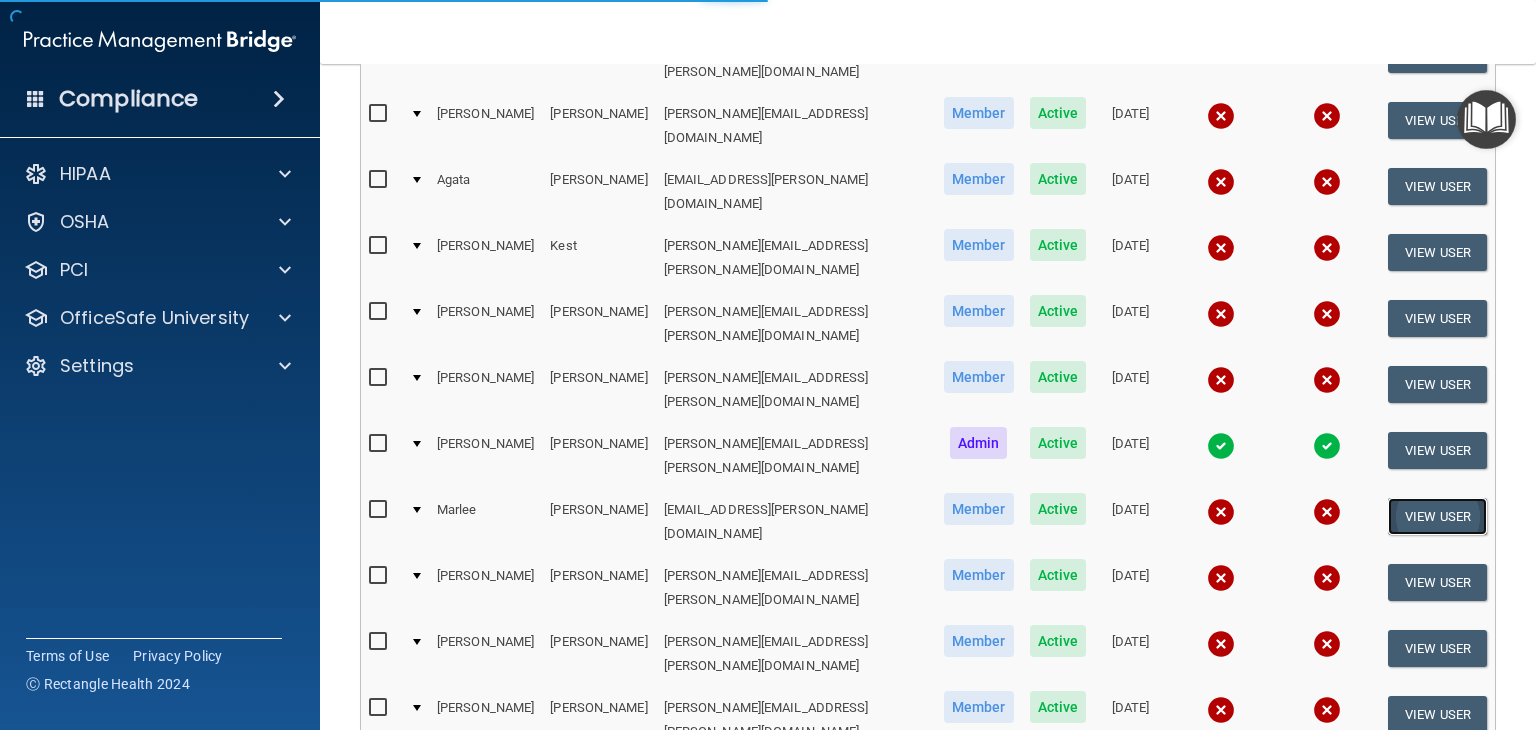 scroll, scrollTop: 0, scrollLeft: 0, axis: both 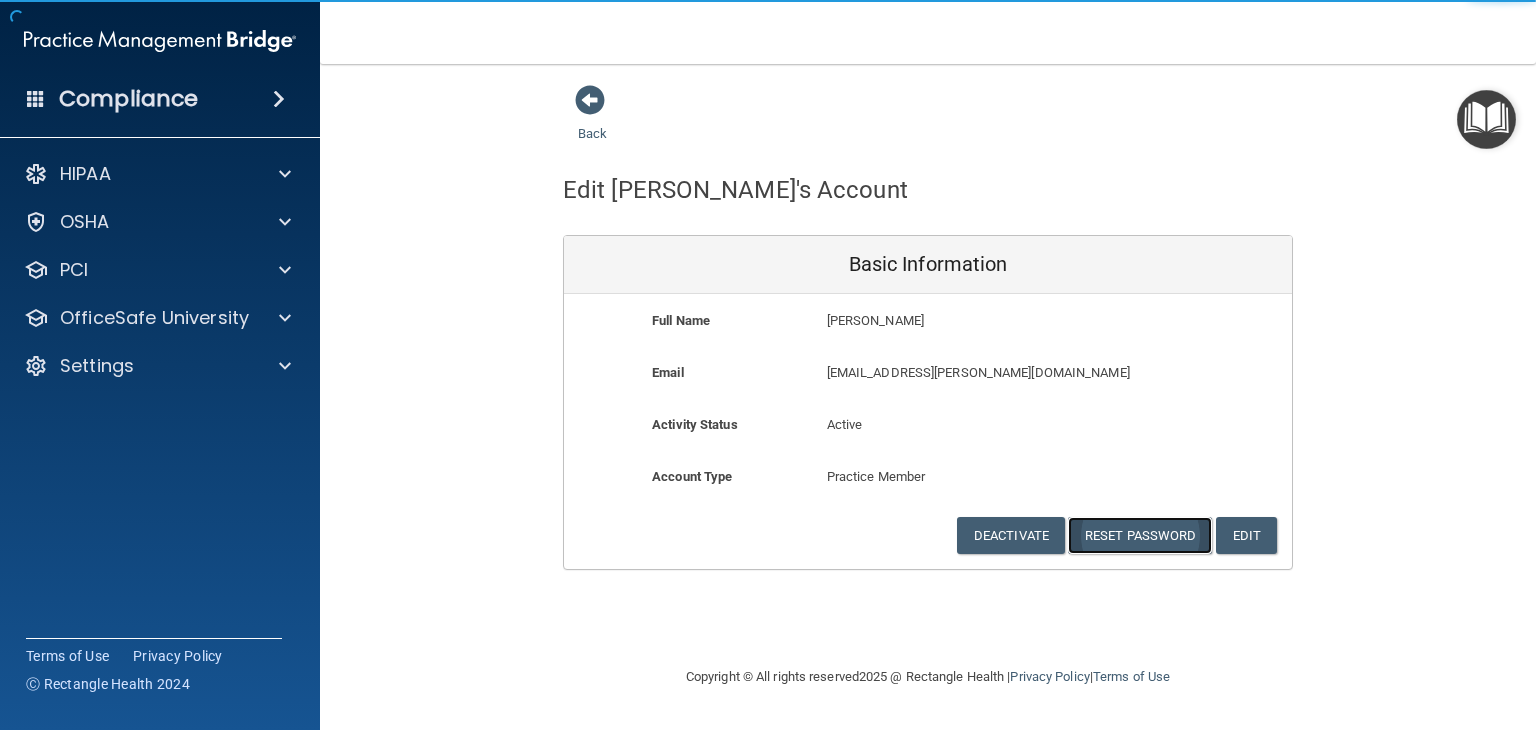 click on "Reset Password" at bounding box center [1140, 535] 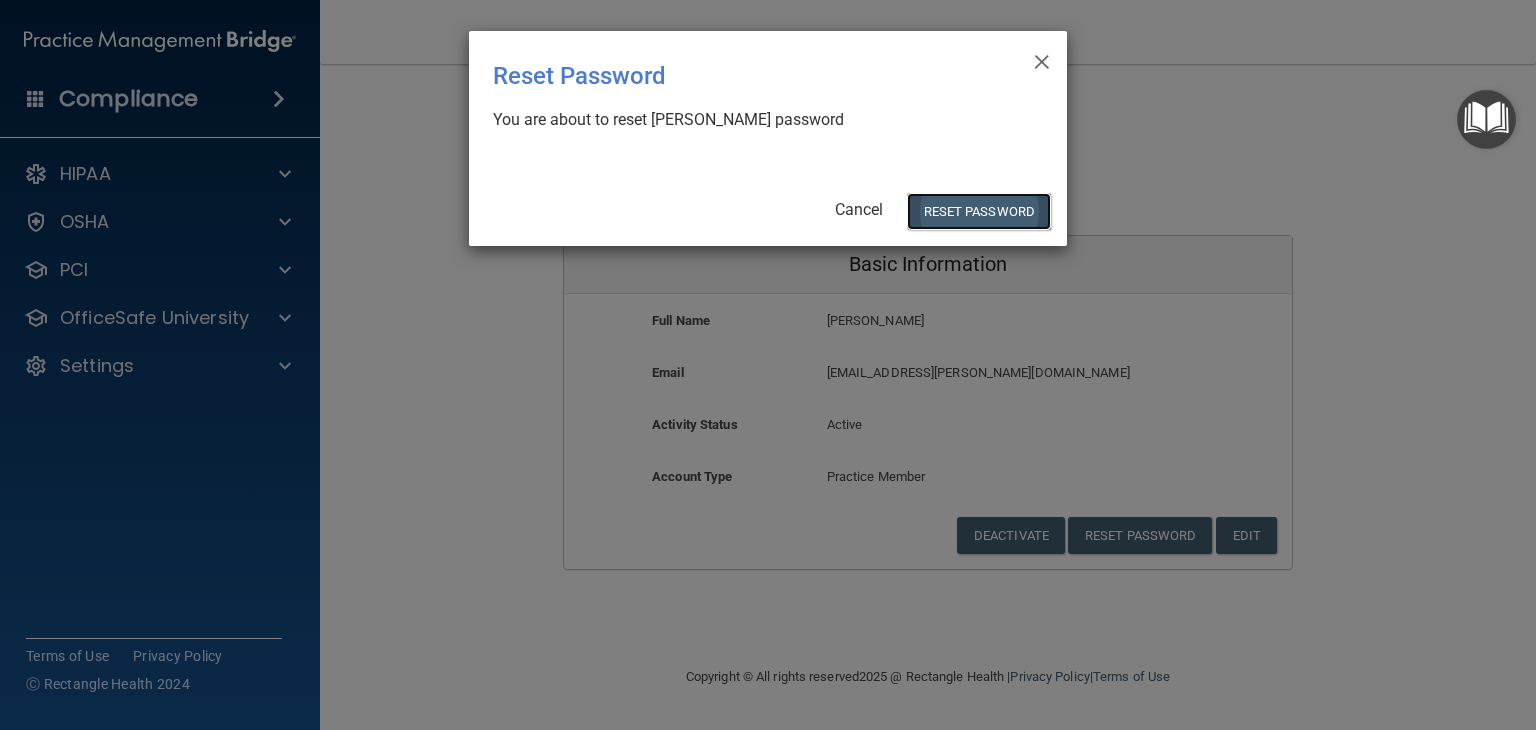 click on "Reset Password" at bounding box center [979, 211] 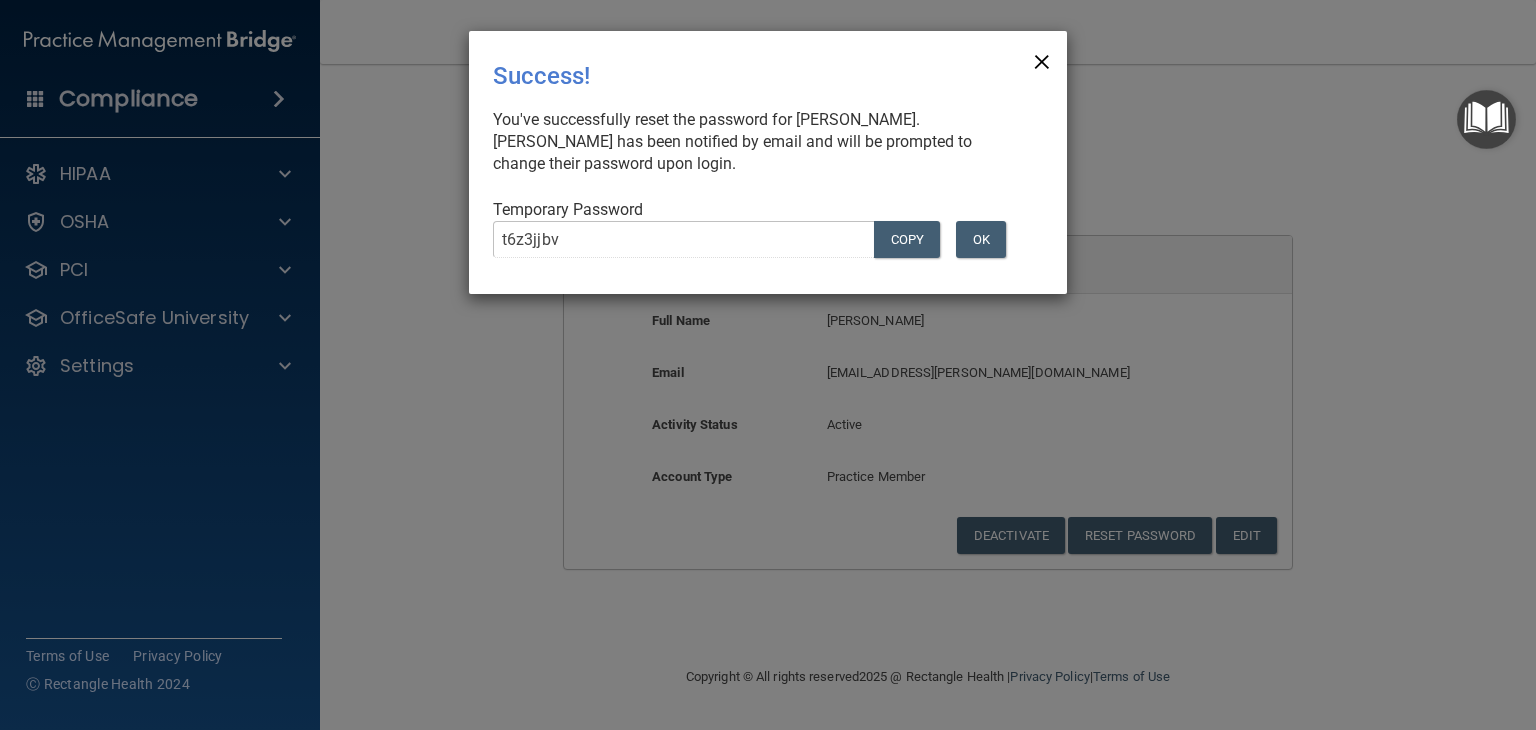 click on "×" at bounding box center [1042, 59] 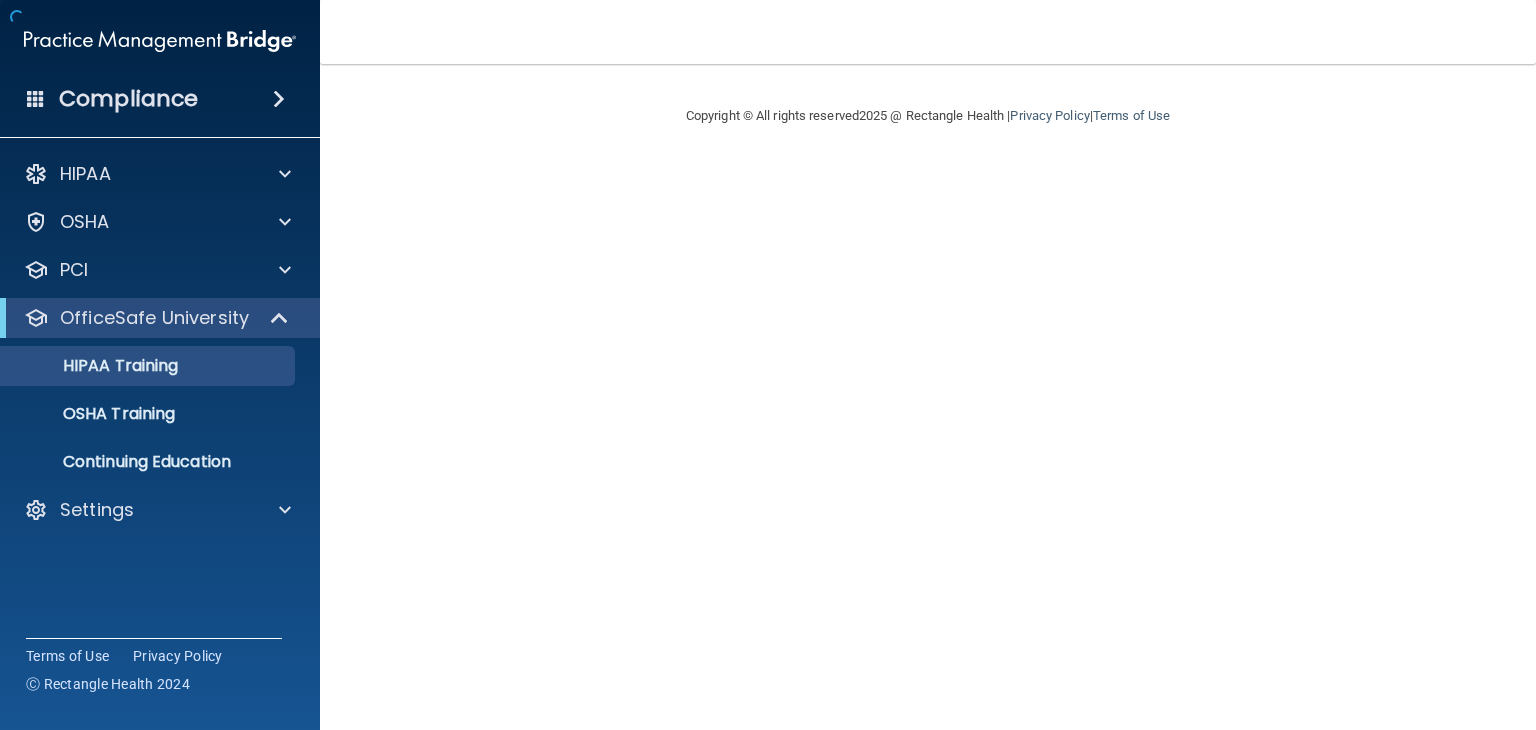 scroll, scrollTop: 0, scrollLeft: 0, axis: both 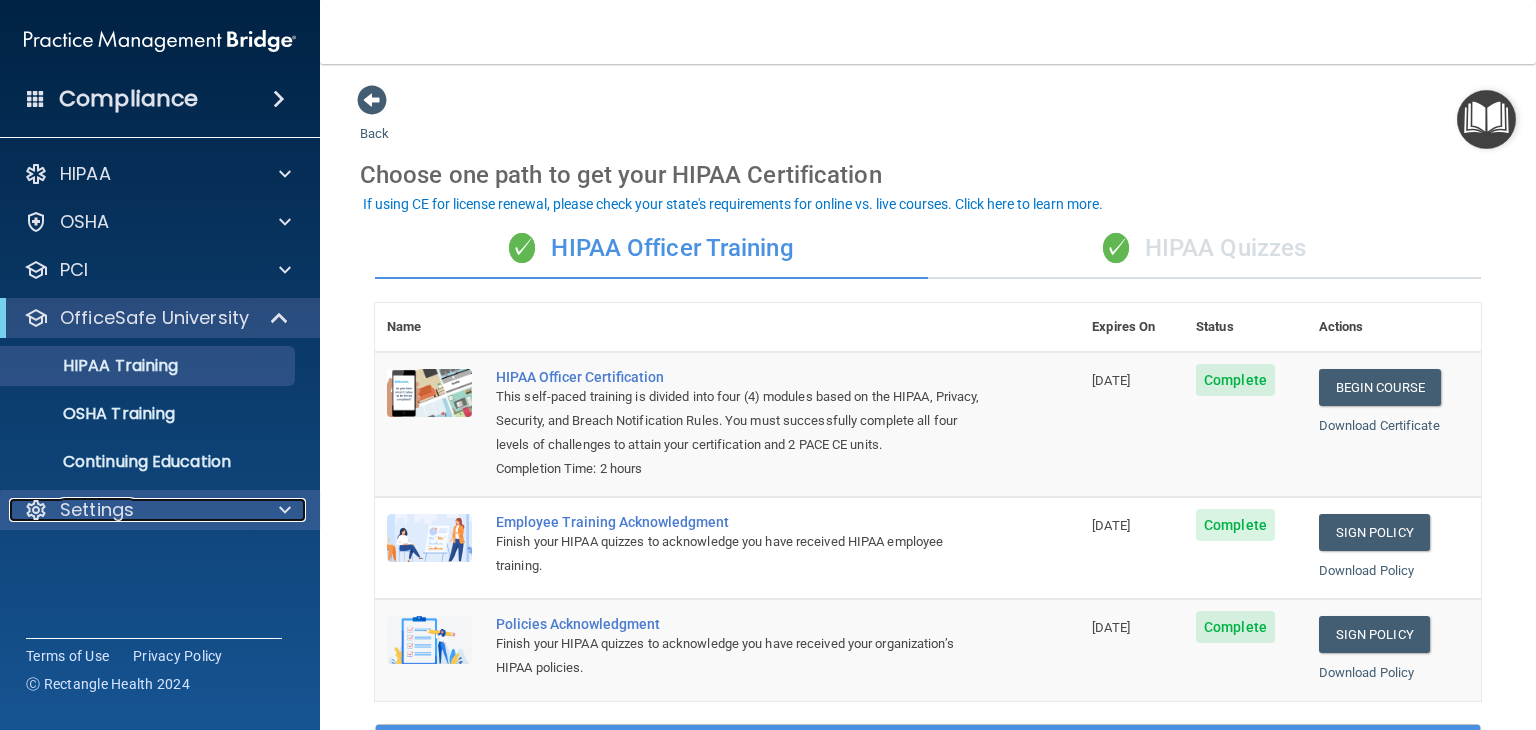 click on "Settings" at bounding box center [133, 510] 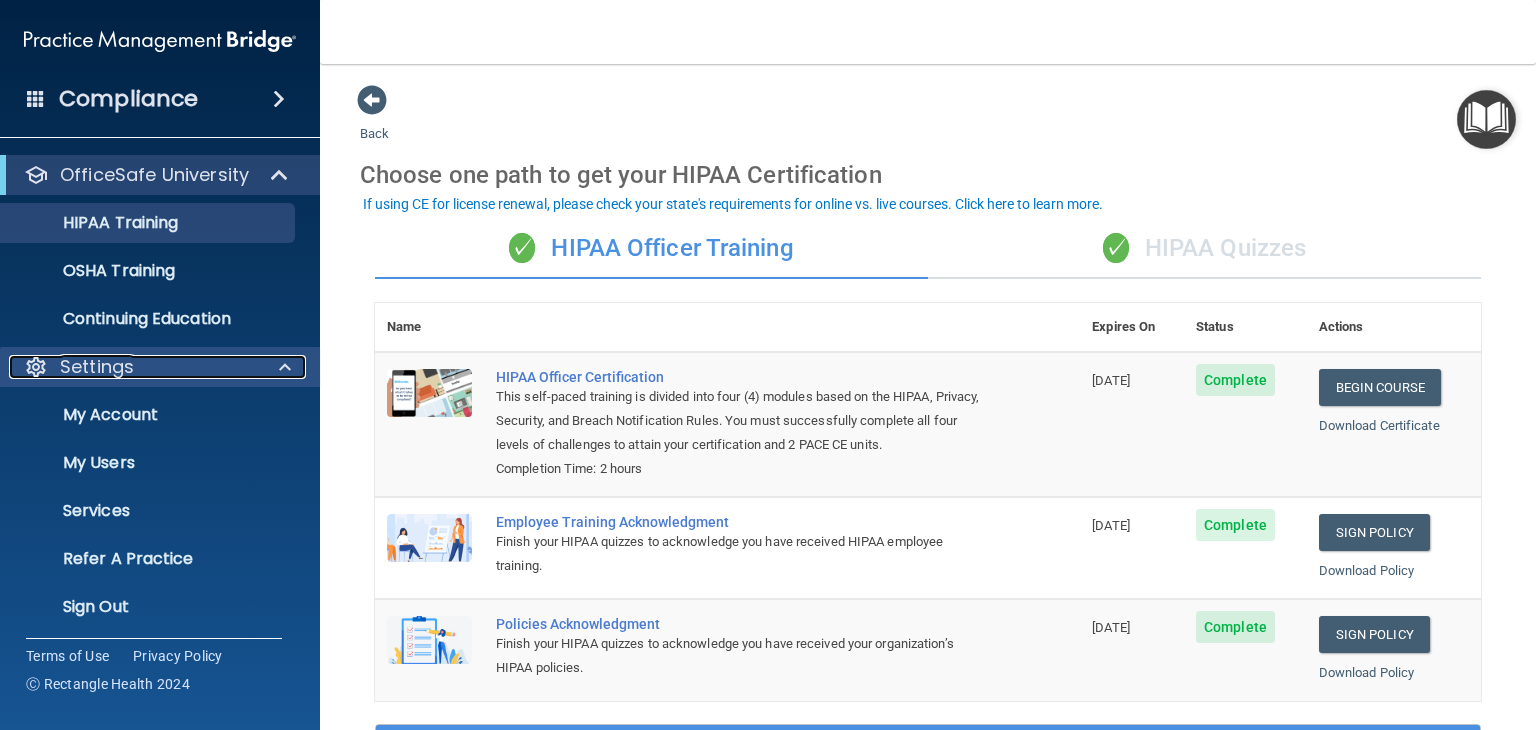 scroll, scrollTop: 148, scrollLeft: 0, axis: vertical 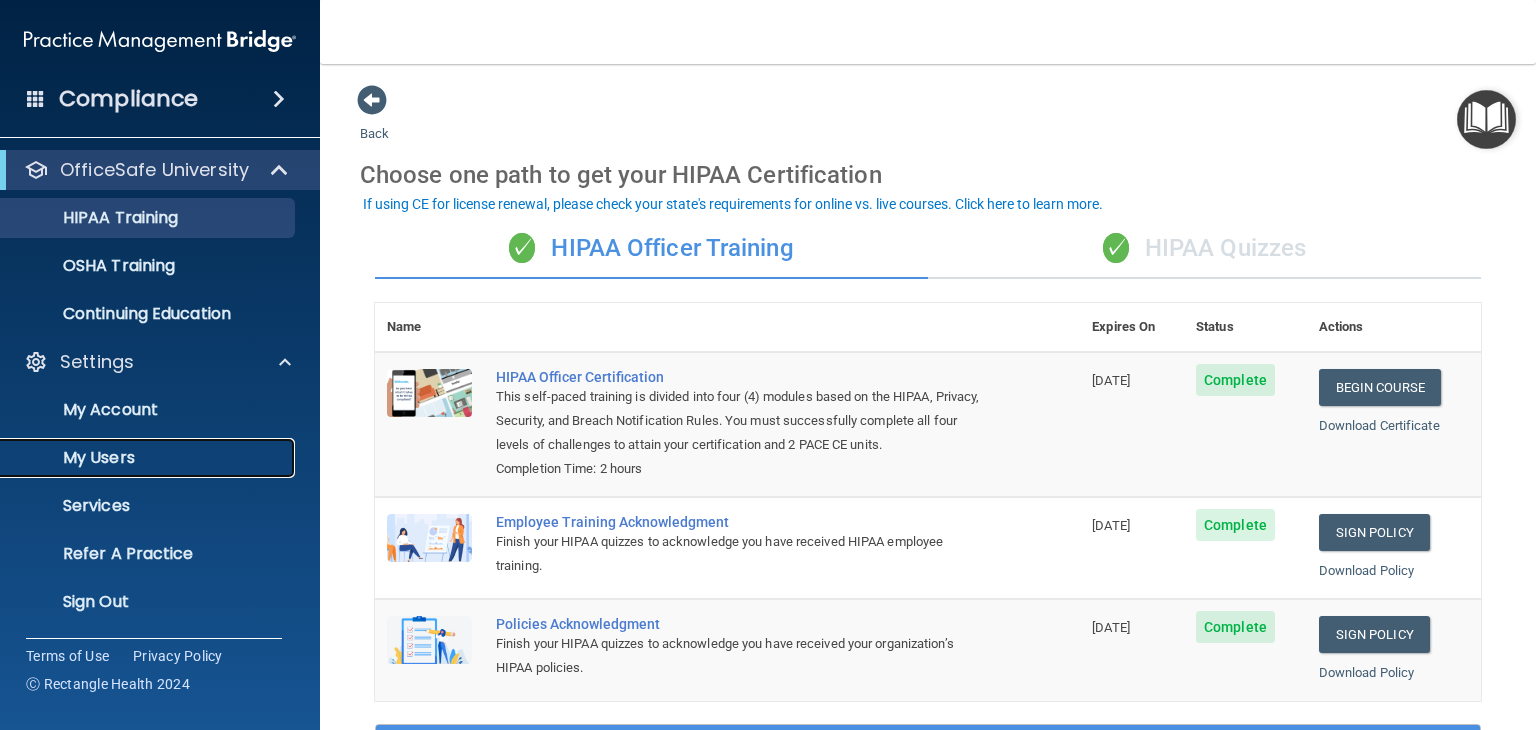 click on "My Users" at bounding box center [149, 458] 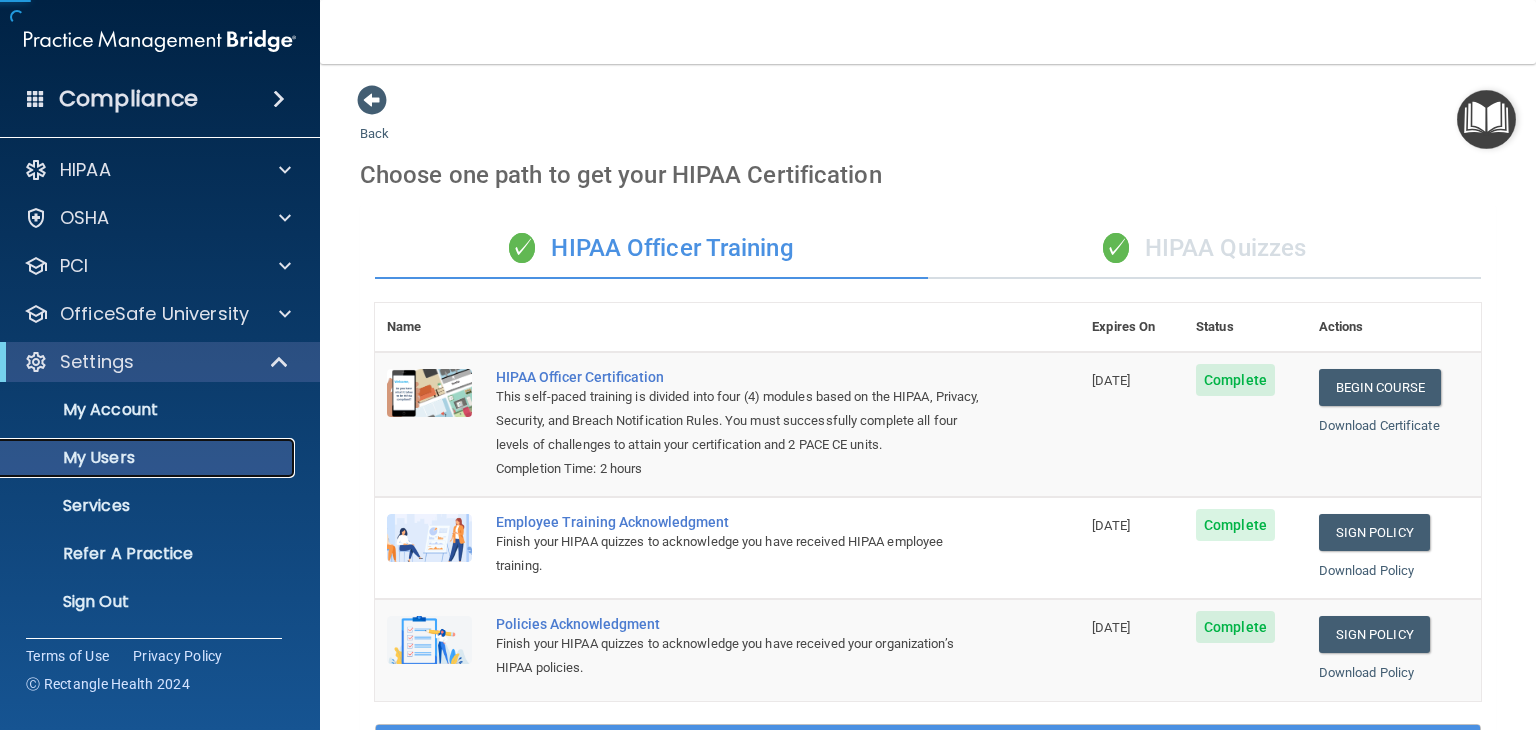scroll, scrollTop: 4, scrollLeft: 0, axis: vertical 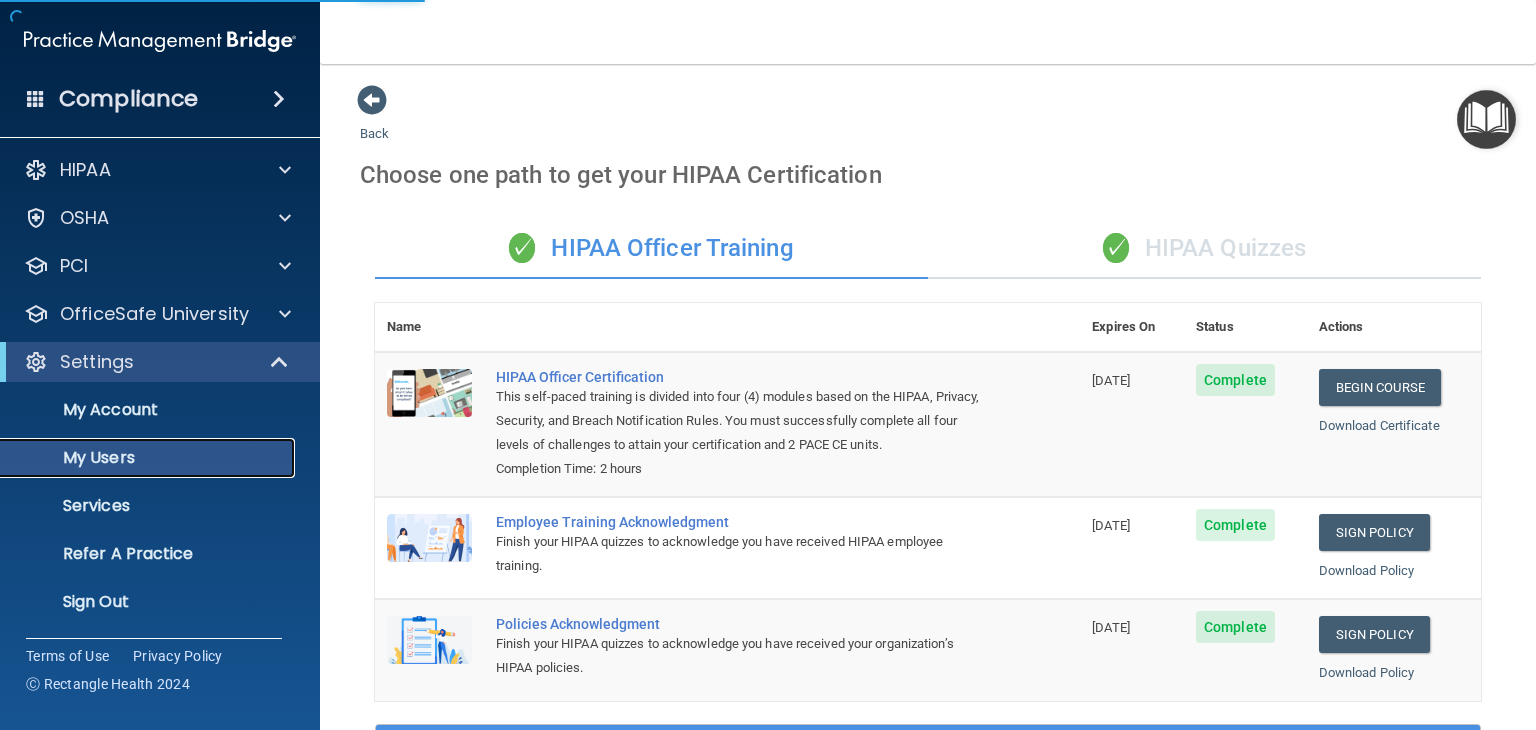 select on "20" 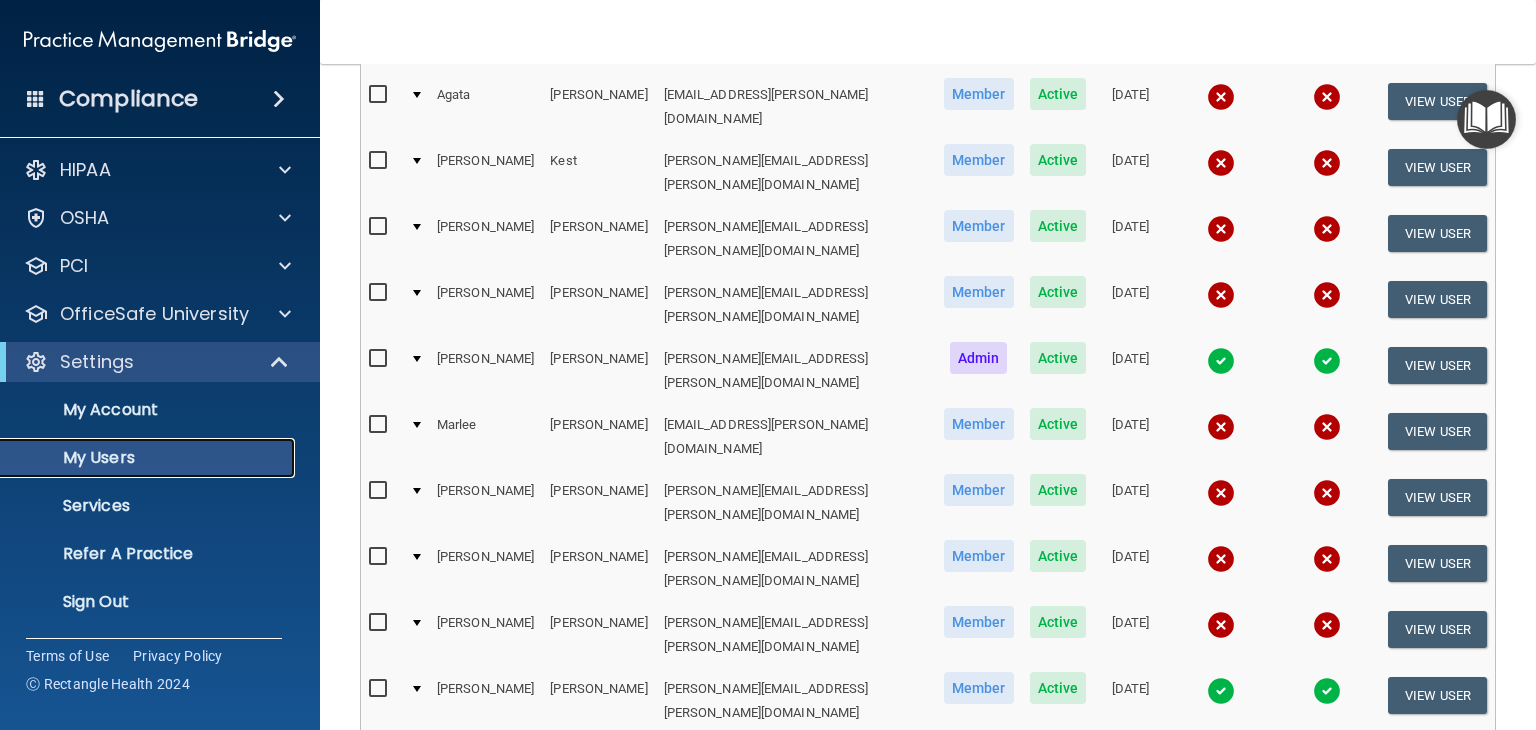 scroll, scrollTop: 592, scrollLeft: 0, axis: vertical 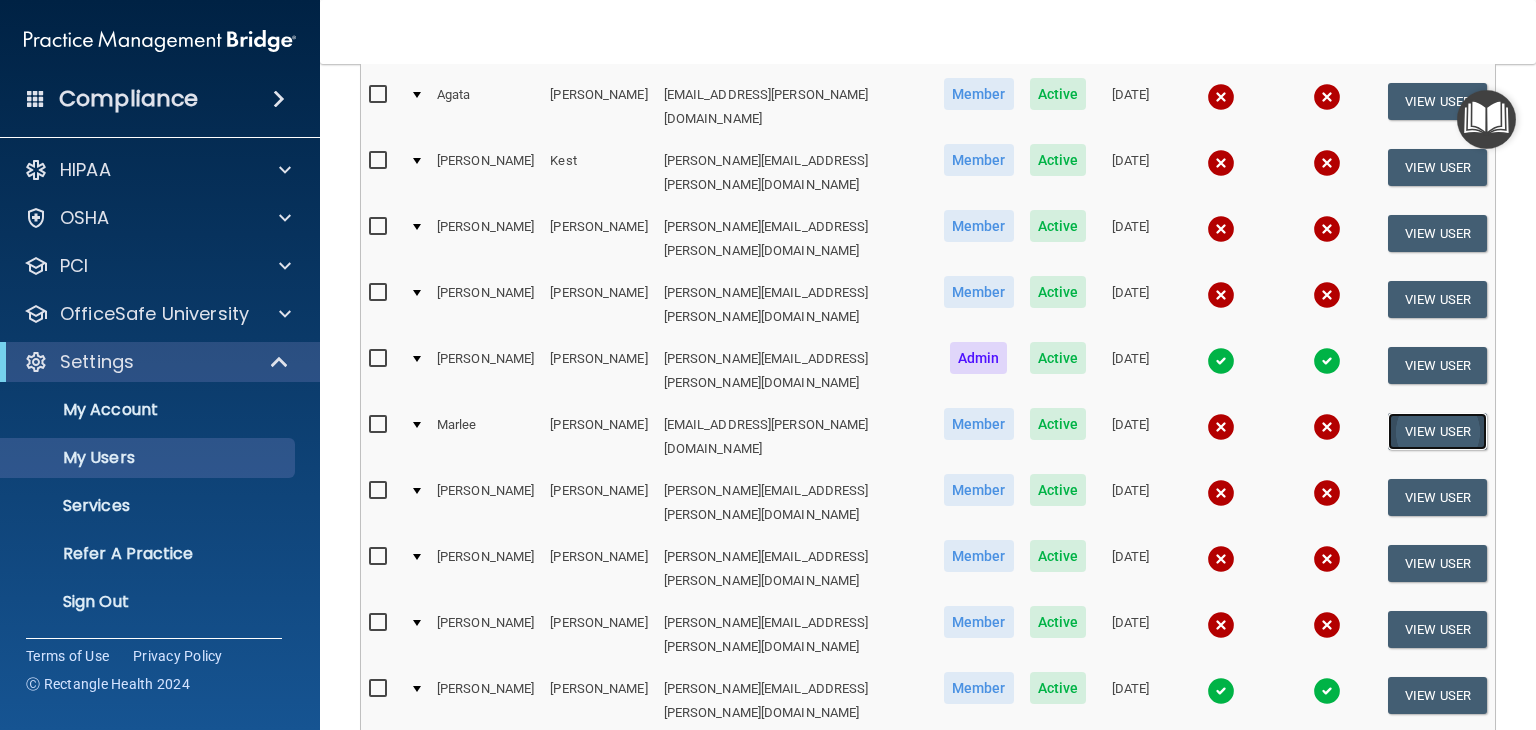 click on "View User" at bounding box center [1437, 431] 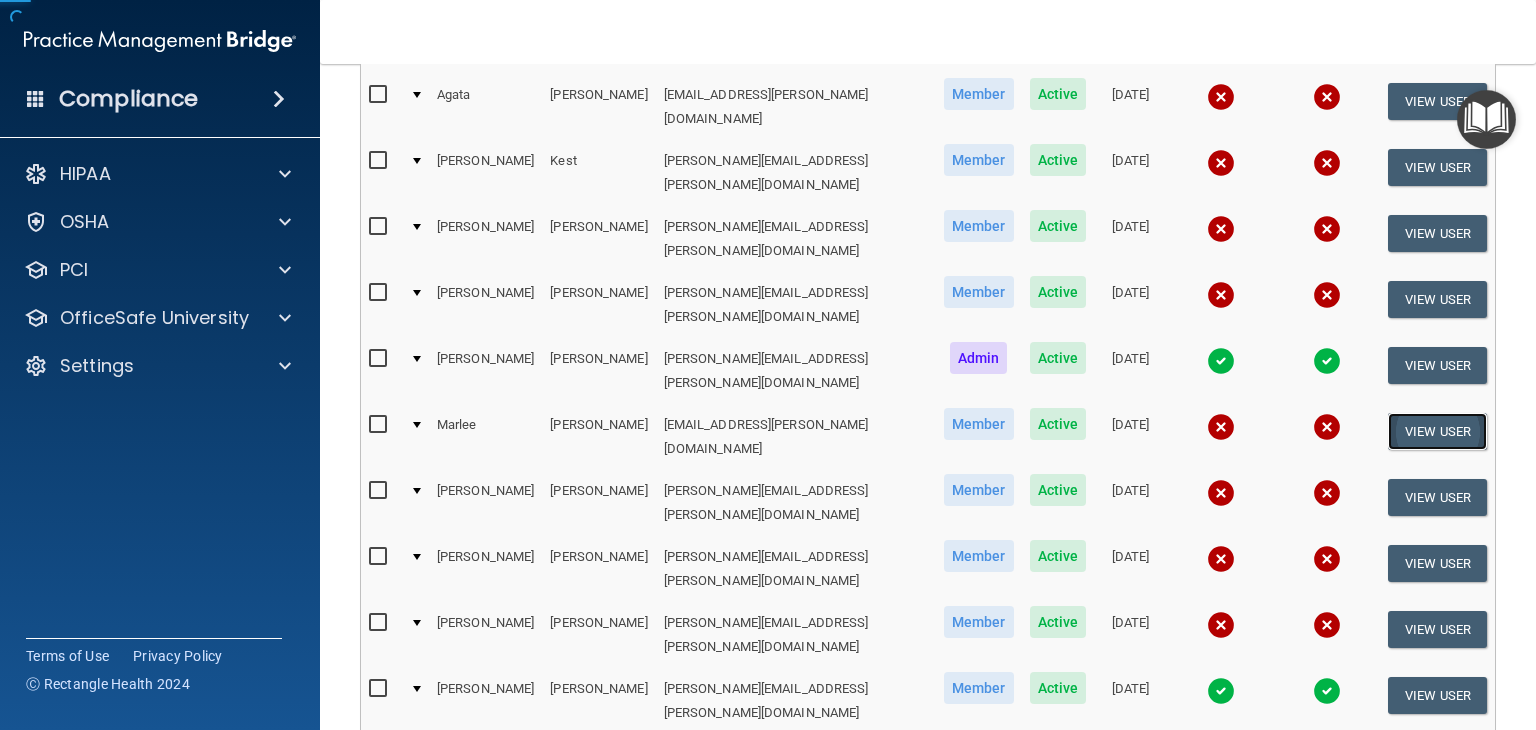 scroll, scrollTop: 0, scrollLeft: 0, axis: both 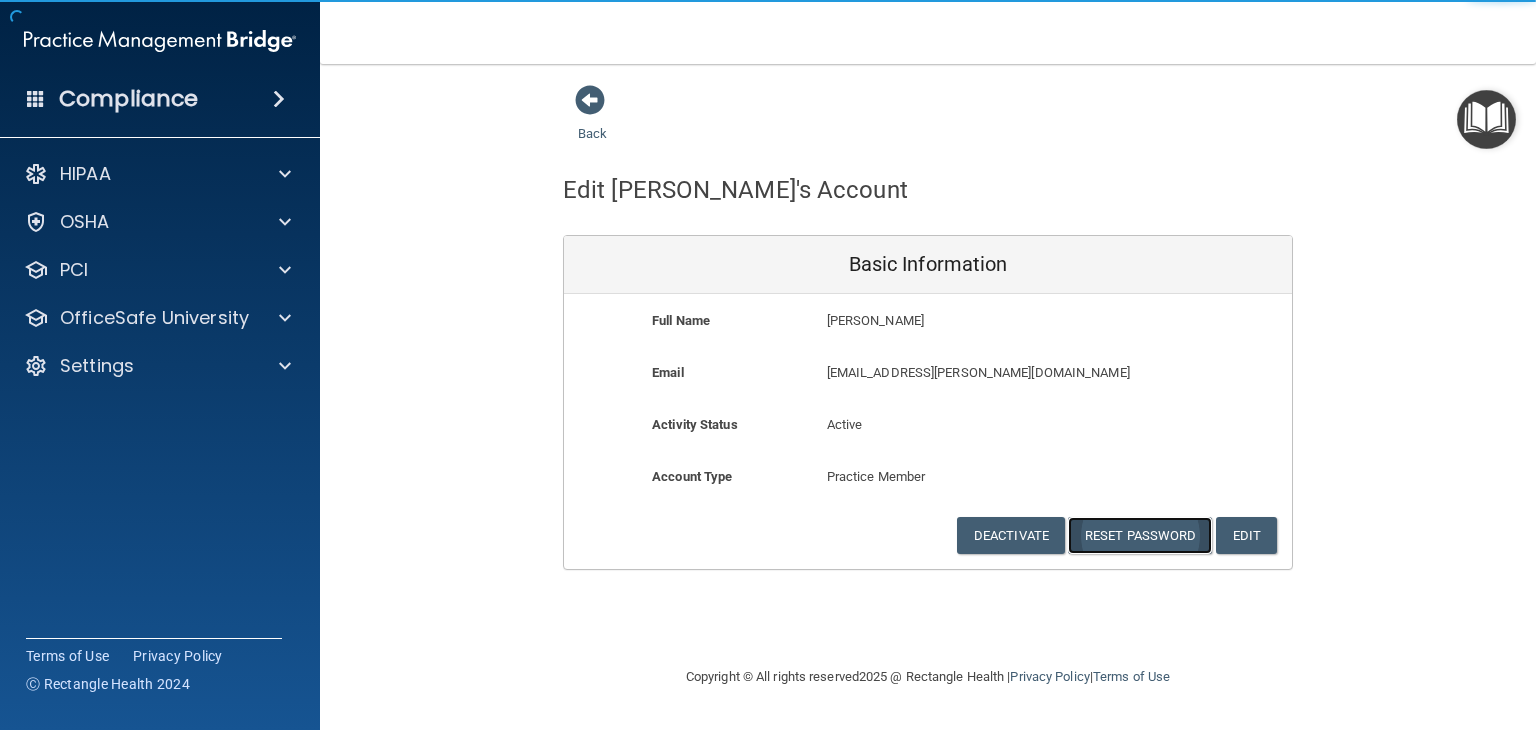 click on "Reset Password" at bounding box center [1140, 535] 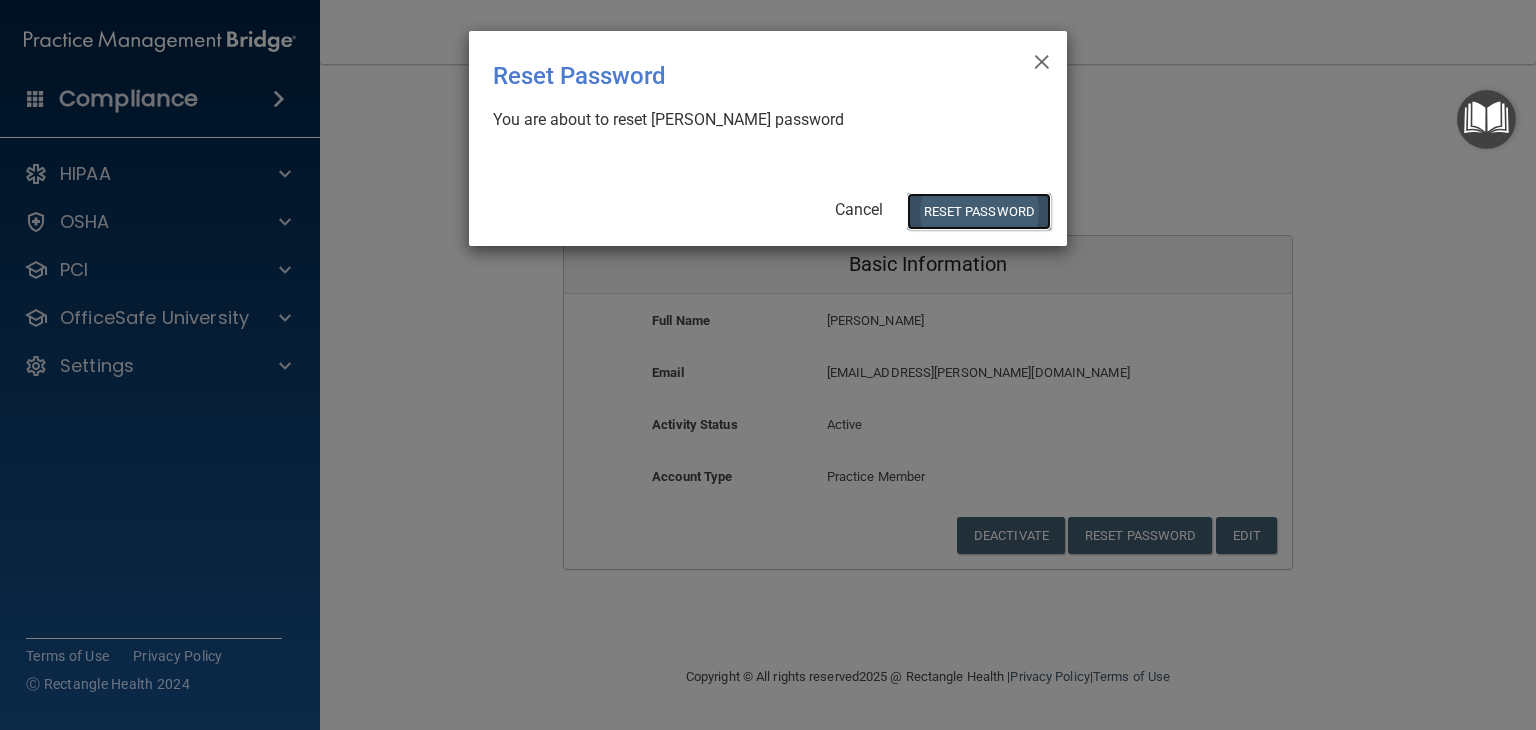 click on "Reset Password" at bounding box center (979, 211) 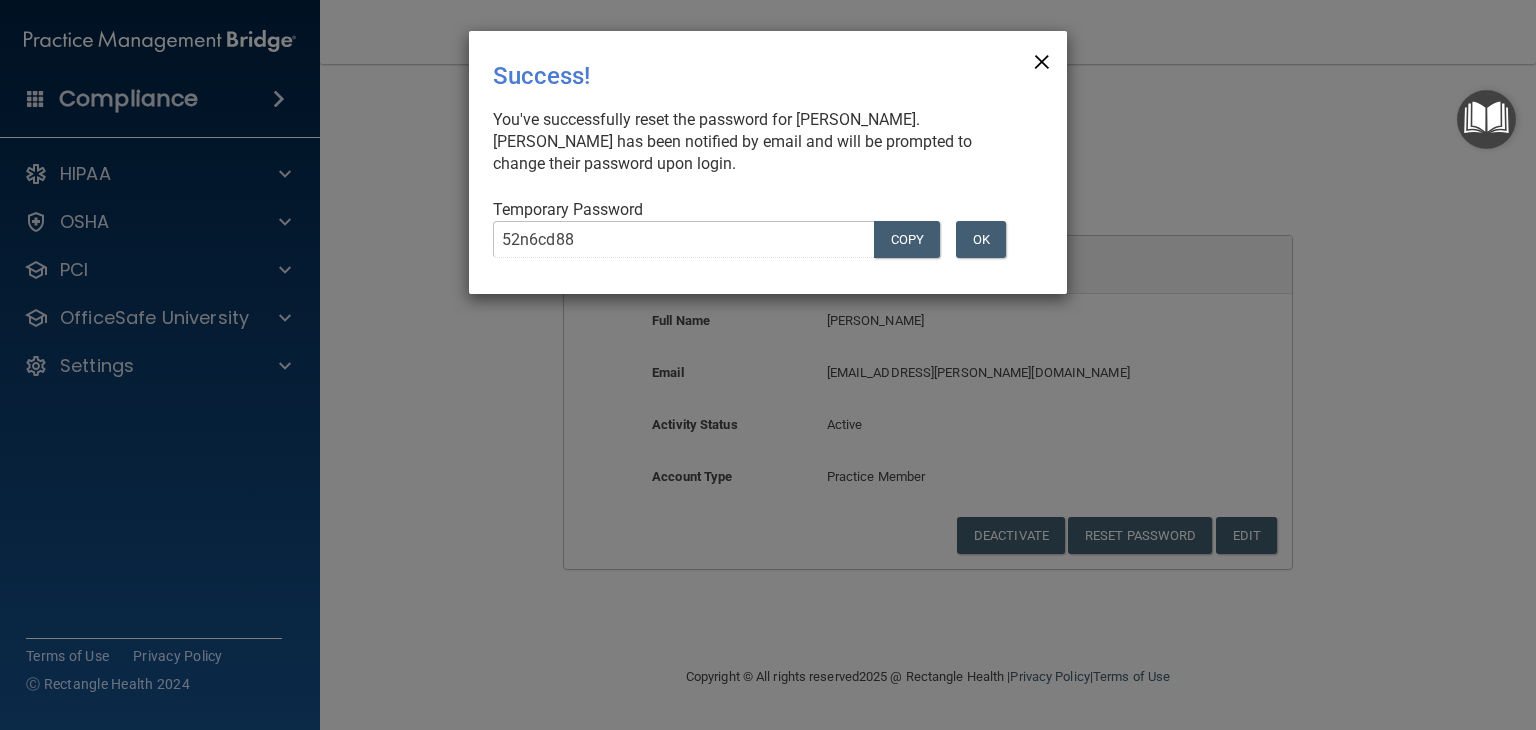 click on "×" at bounding box center [1042, 59] 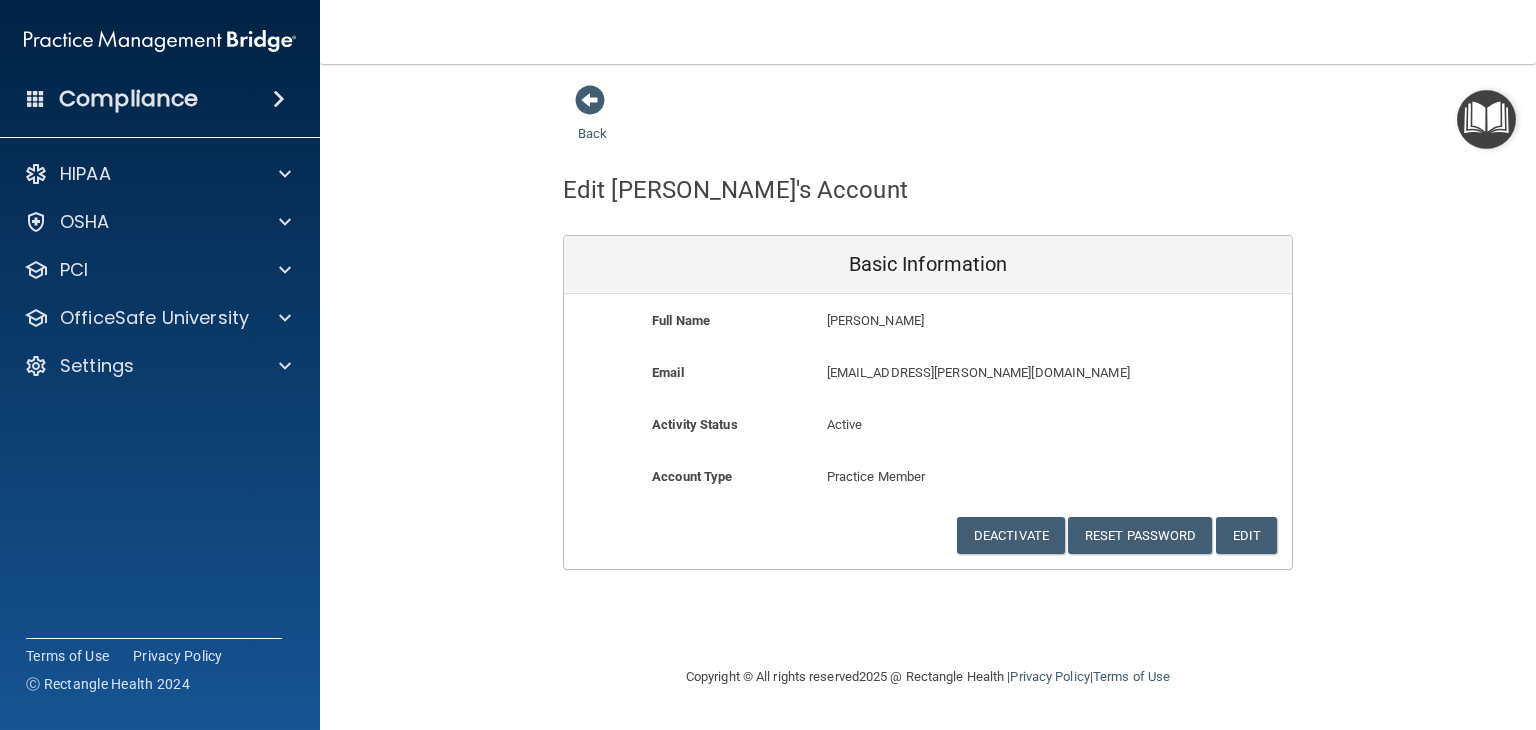 click on "Compliance" at bounding box center [128, 99] 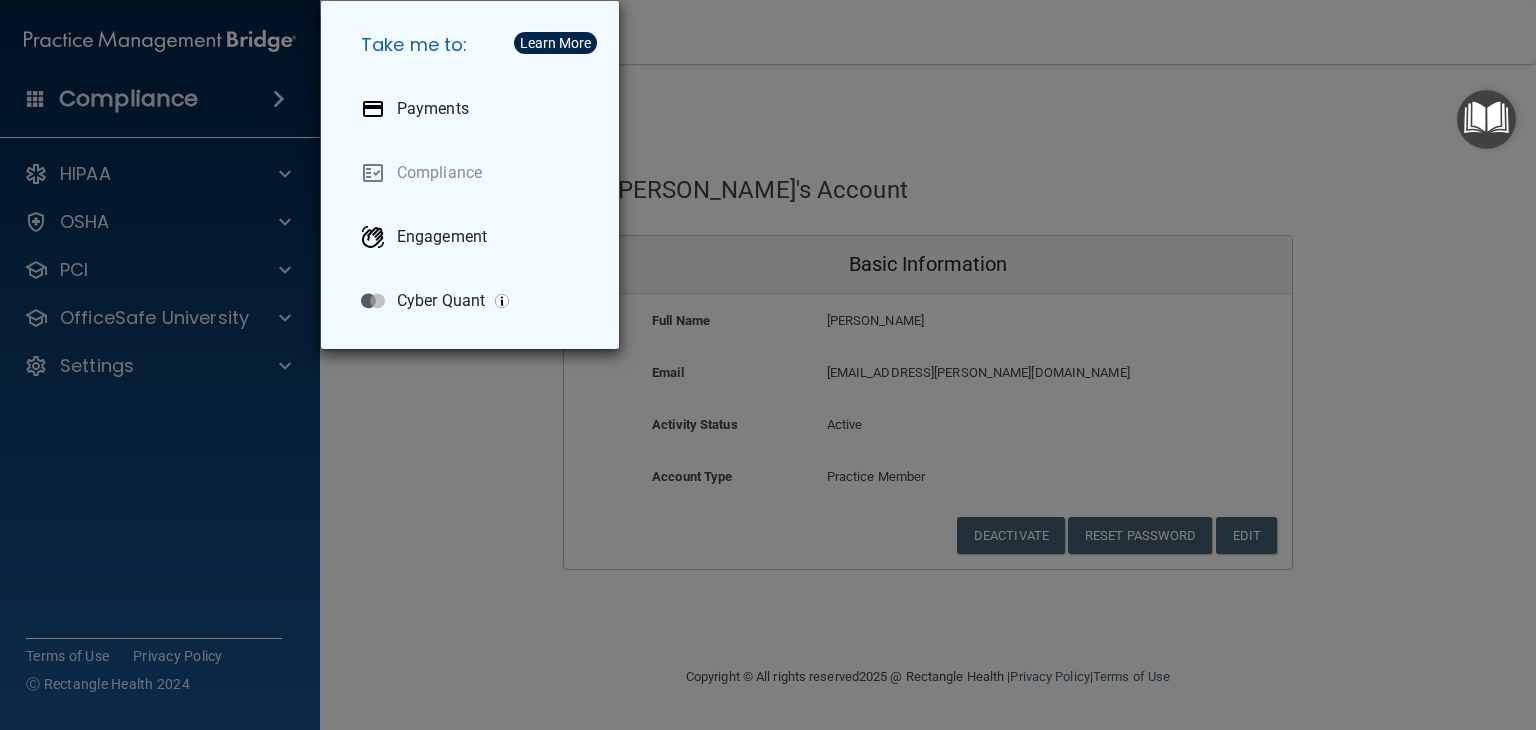 click on "Take me to:             Payments                   Compliance                     Engagement                     Cyber Quant" at bounding box center (768, 365) 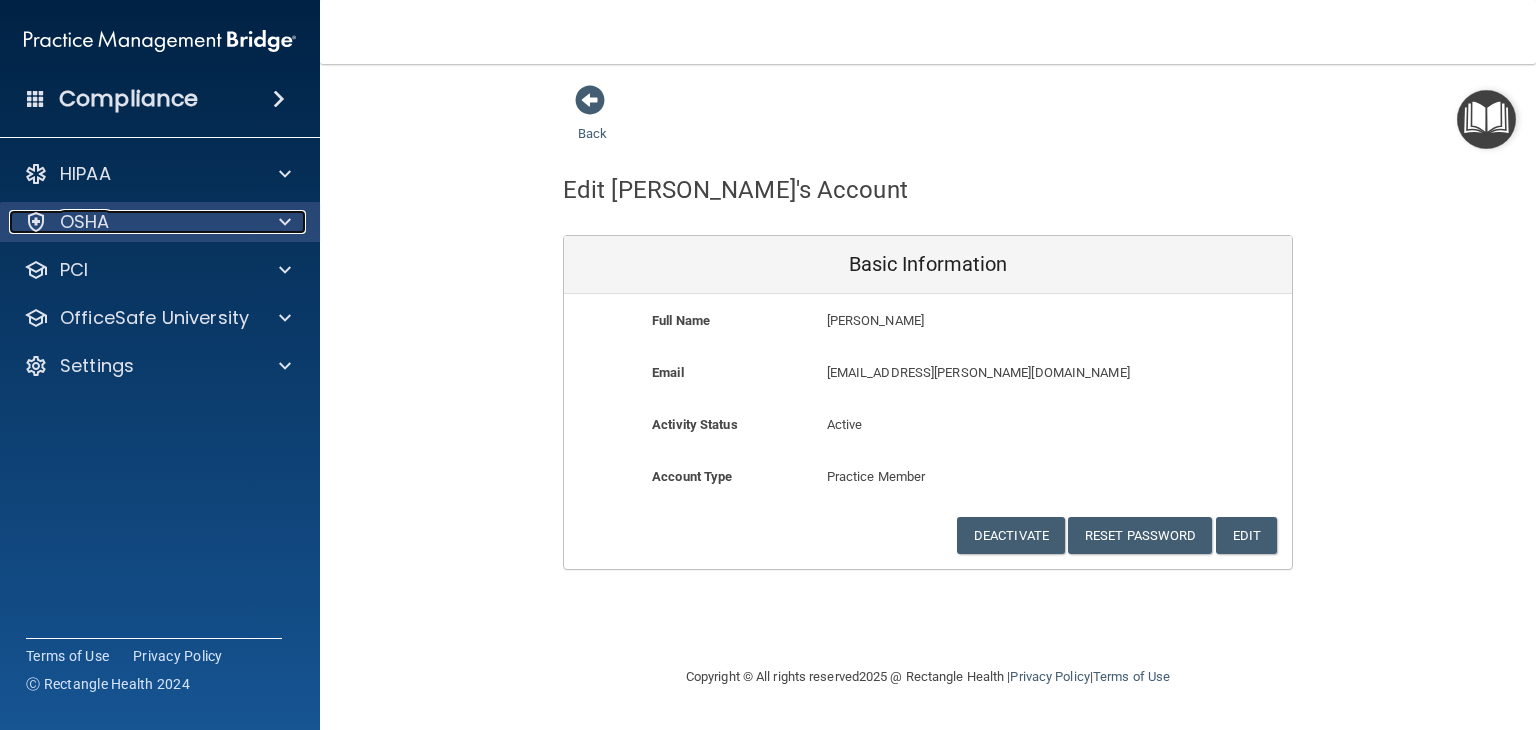 click on "OSHA" at bounding box center [133, 222] 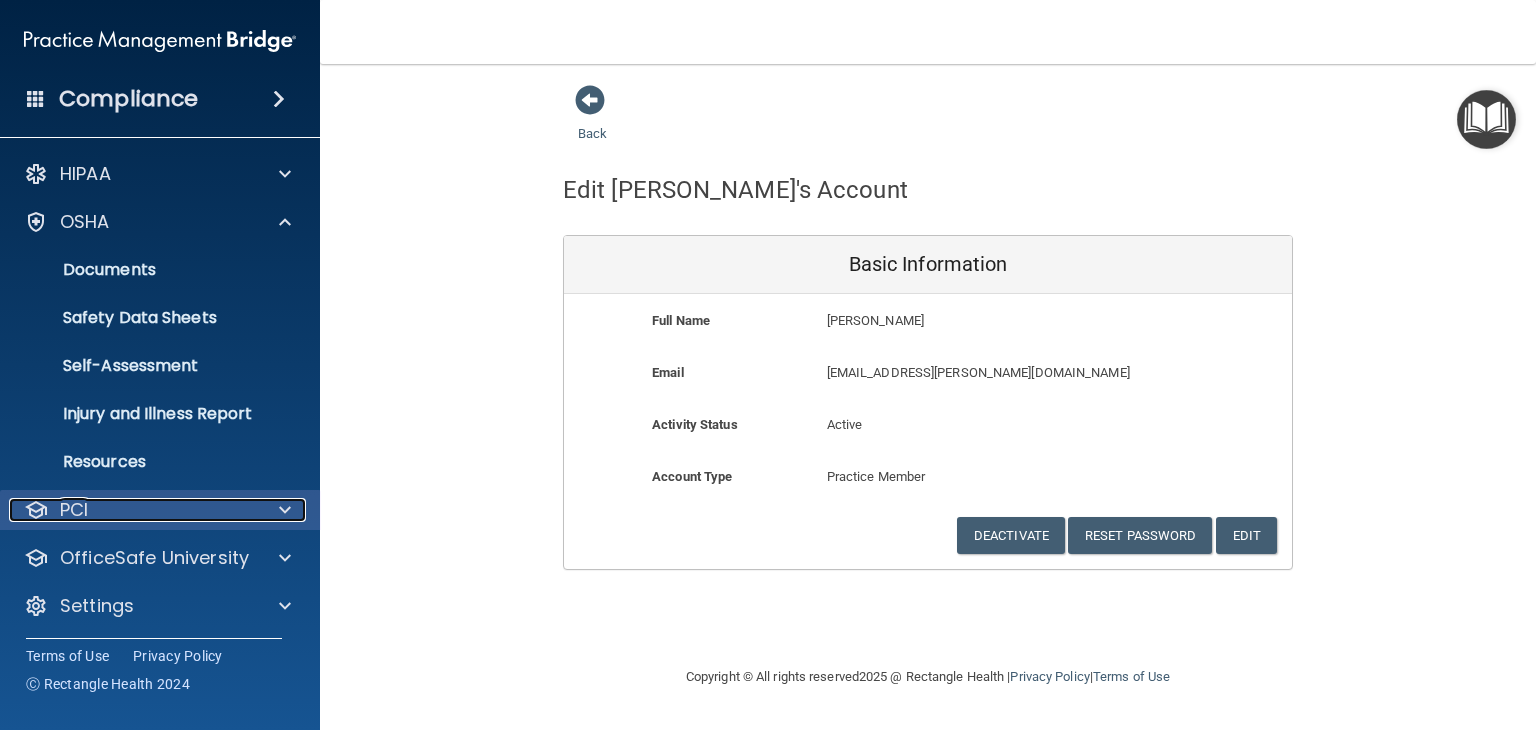 click on "PCI" at bounding box center (74, 510) 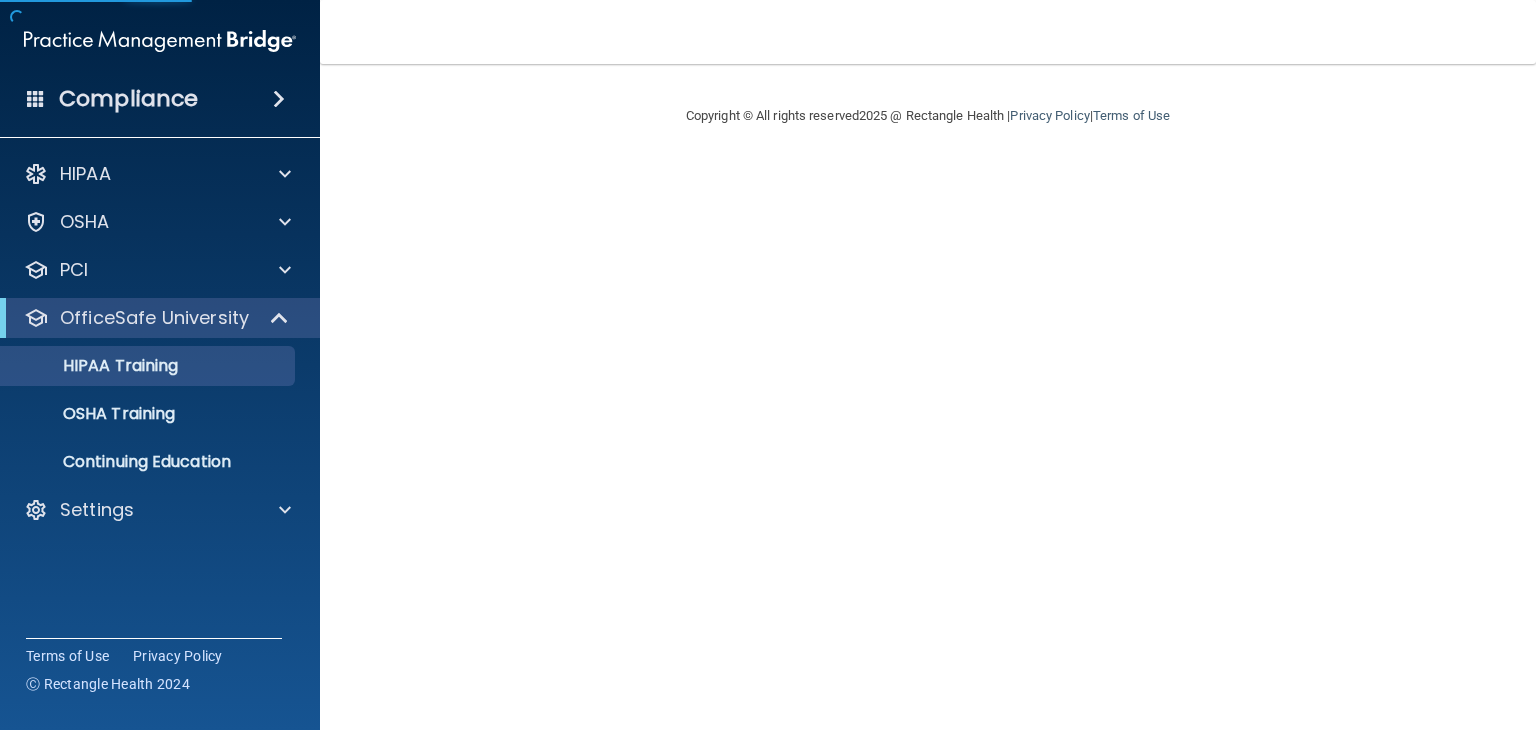 scroll, scrollTop: 0, scrollLeft: 0, axis: both 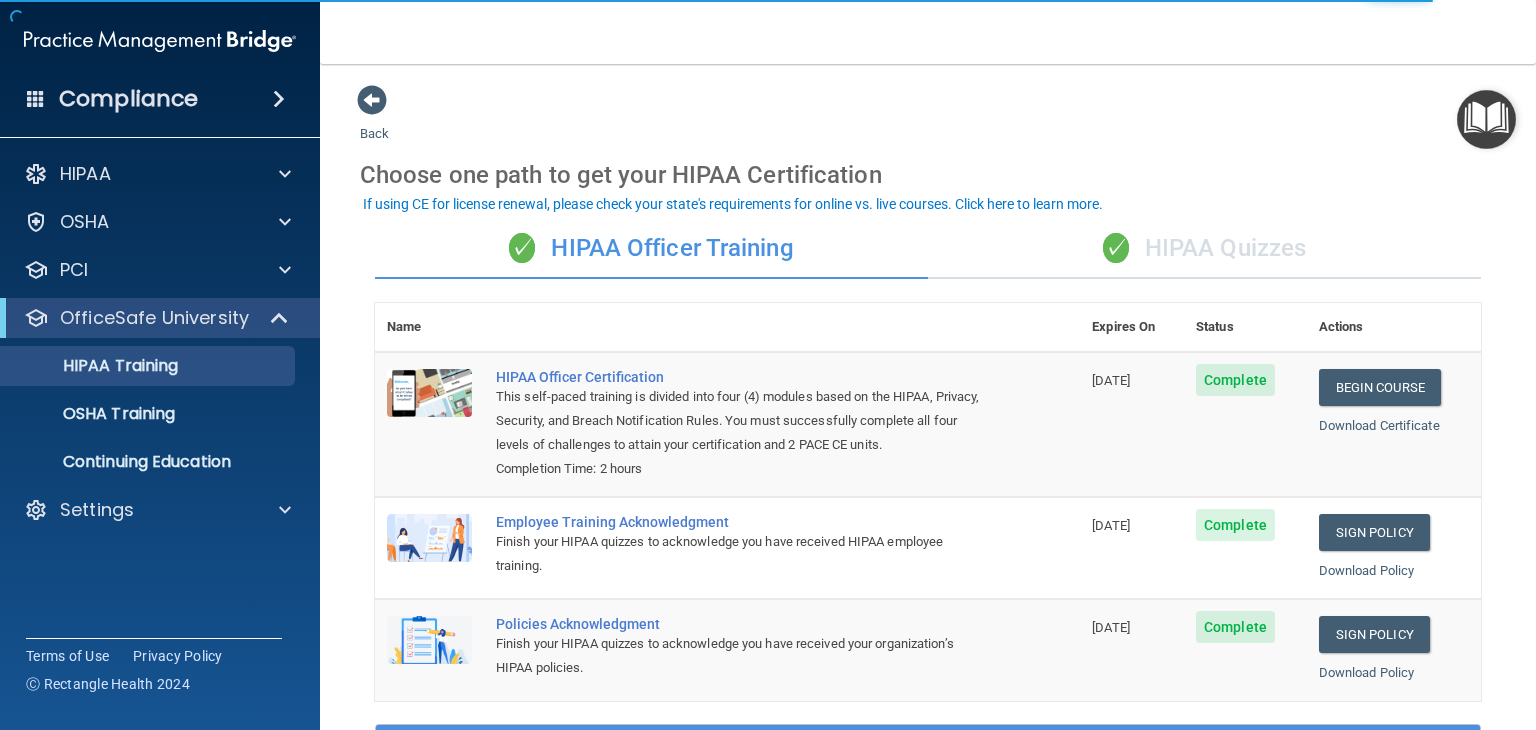 click on "Compliance" at bounding box center [128, 99] 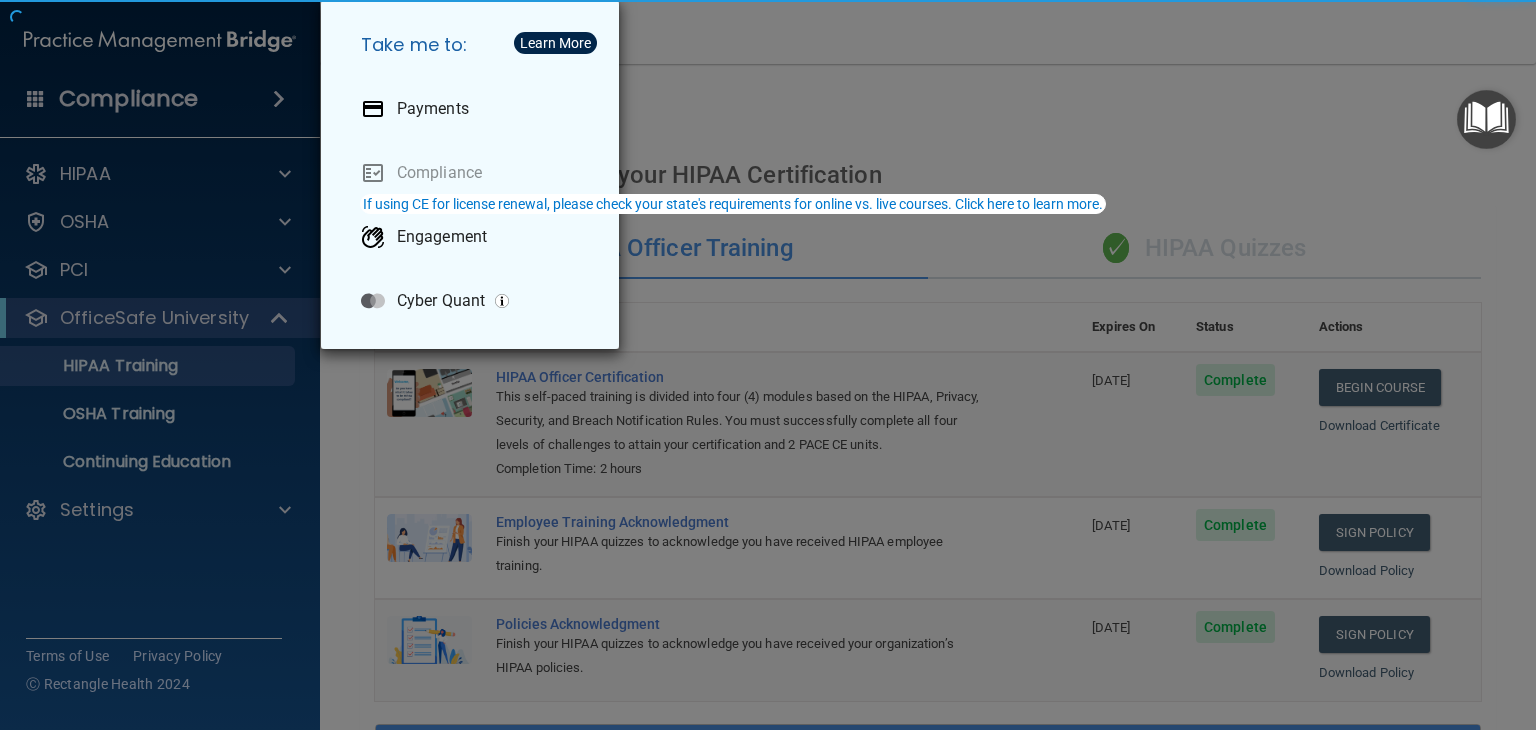 click on "Take me to:             Payments                   Compliance                     Engagement                     Cyber Quant" at bounding box center [768, 365] 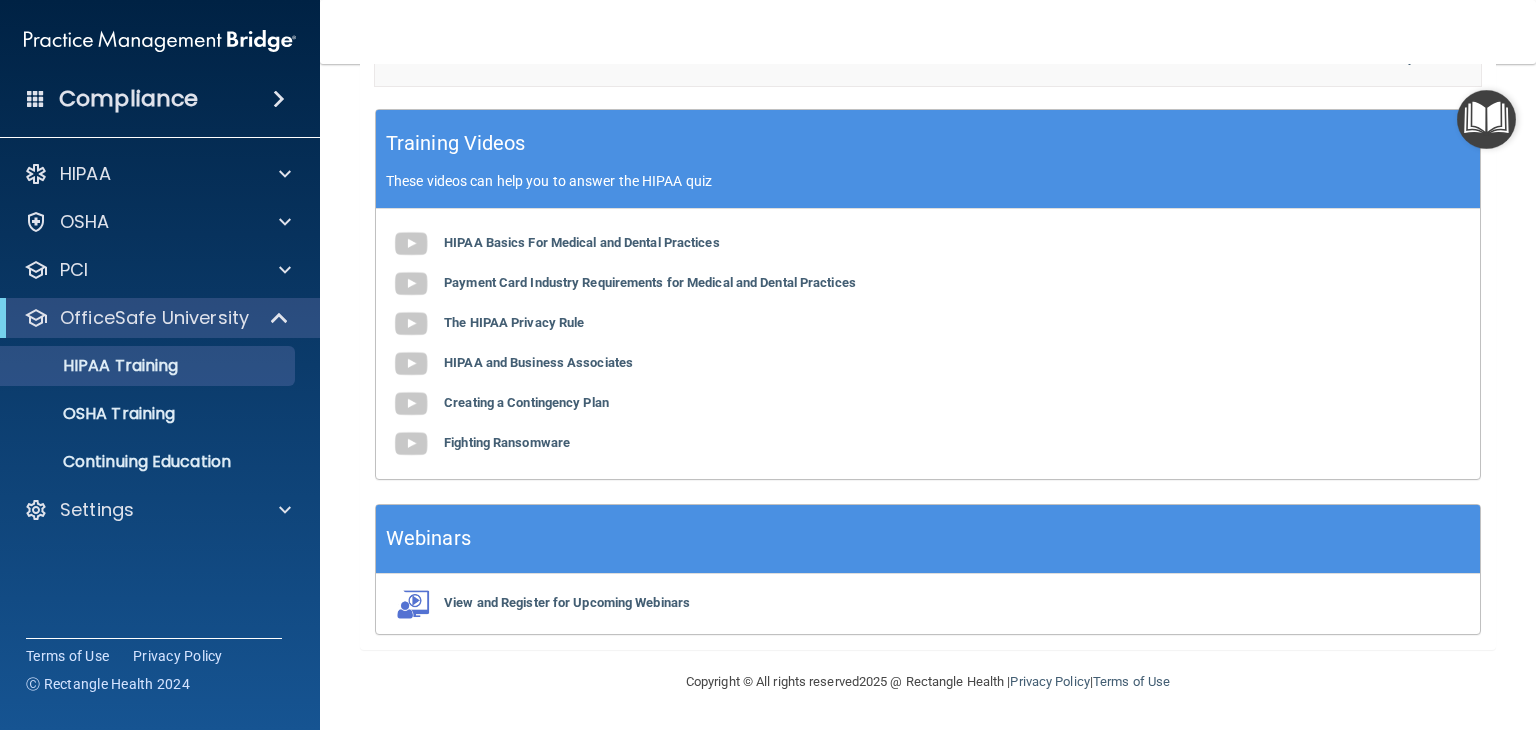 scroll, scrollTop: 0, scrollLeft: 0, axis: both 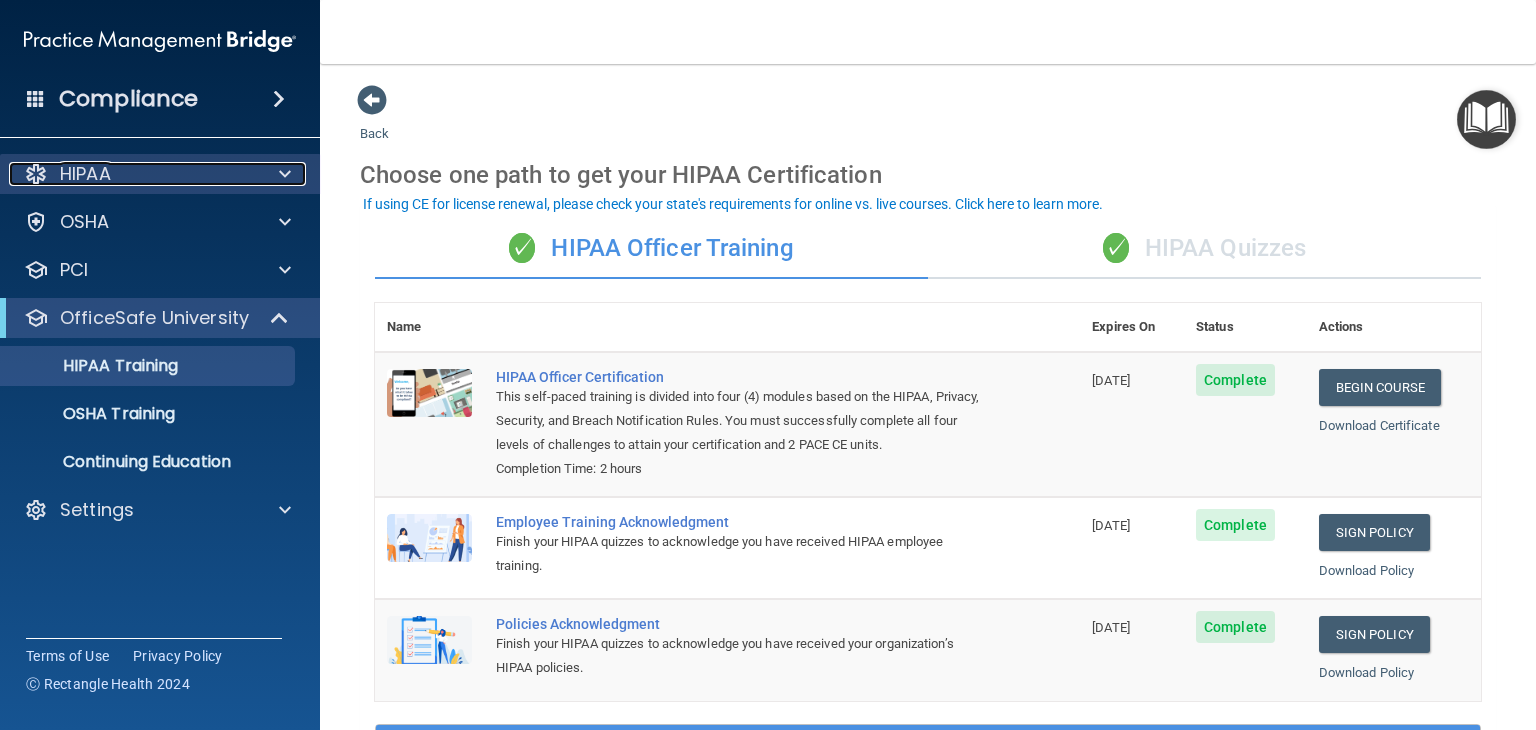 click on "HIPAA" at bounding box center [133, 174] 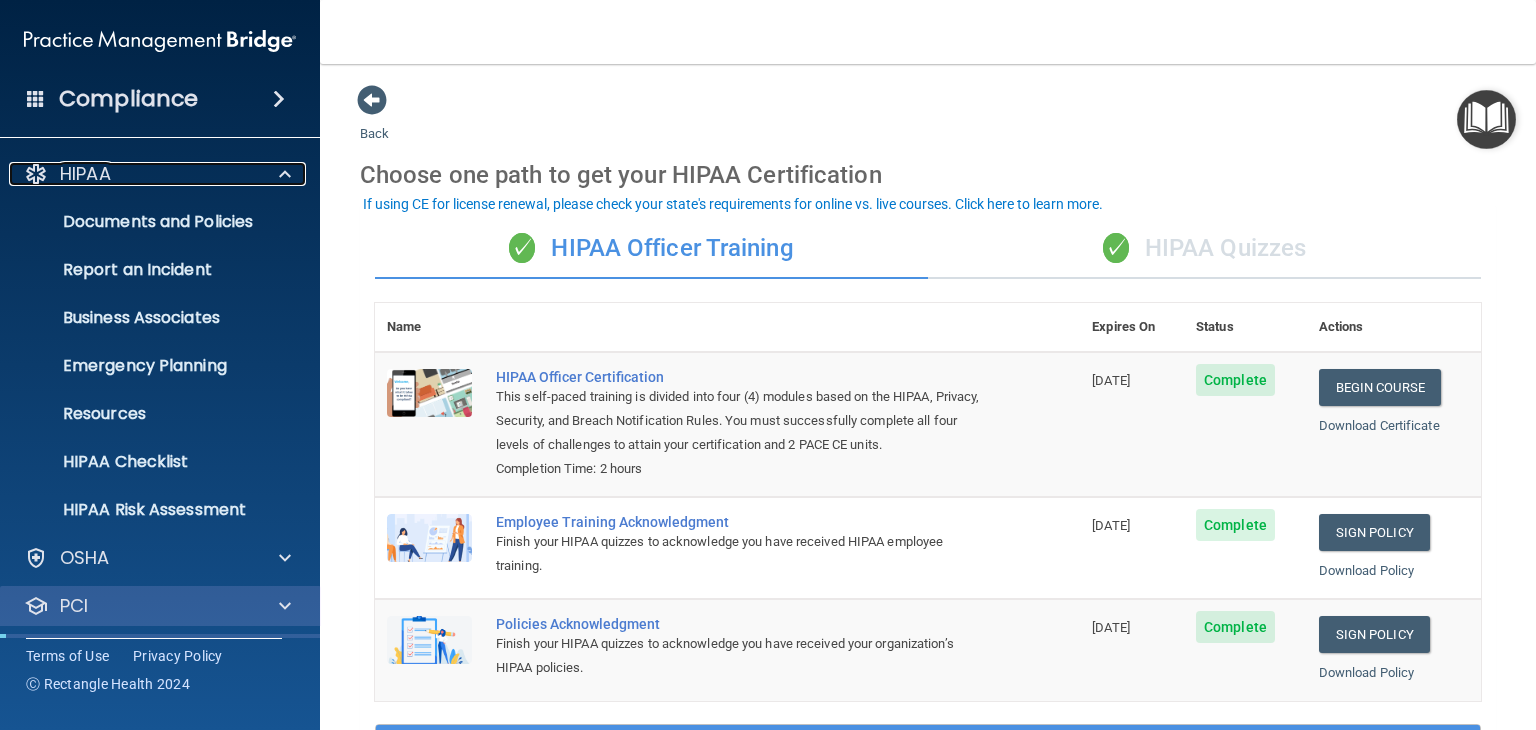 scroll, scrollTop: 244, scrollLeft: 0, axis: vertical 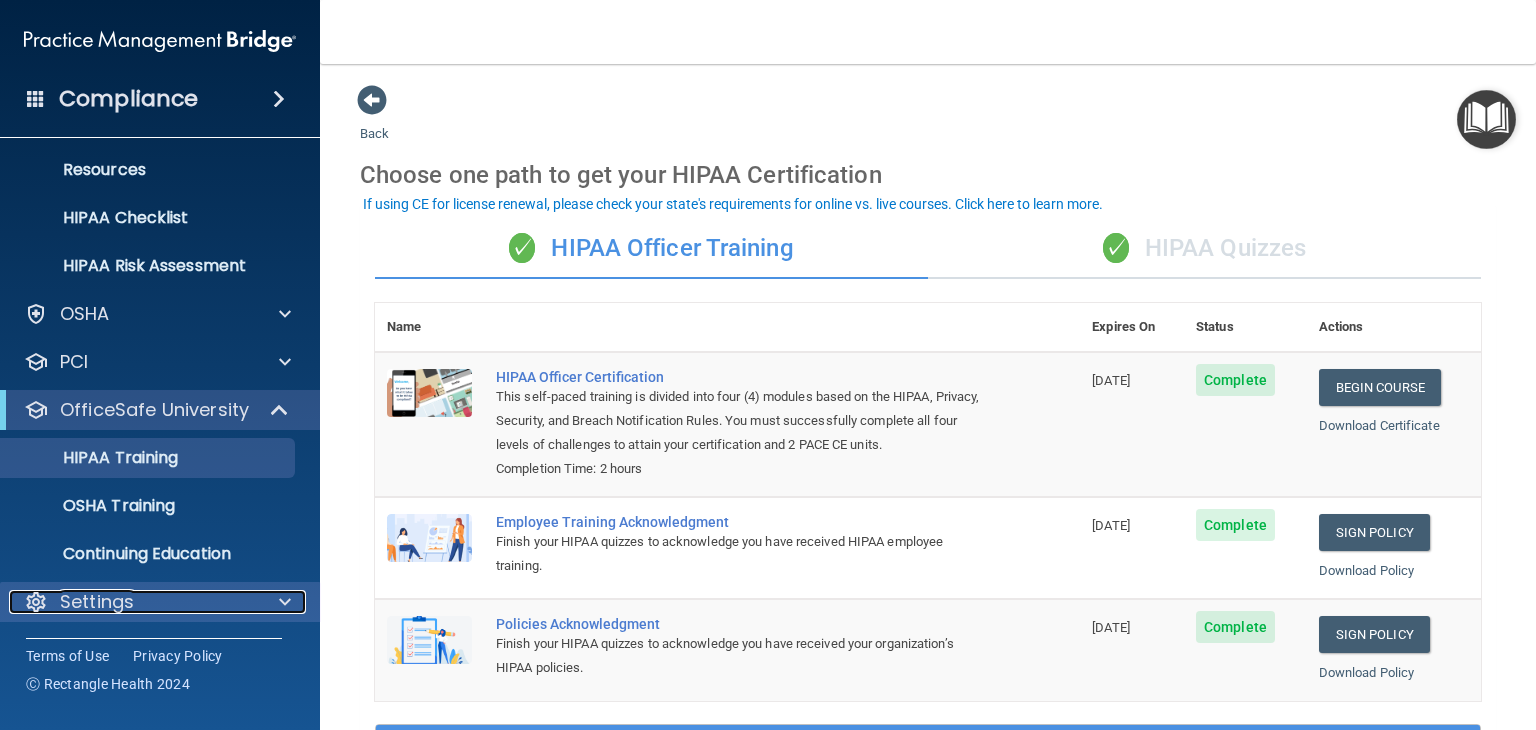 click on "Settings" at bounding box center [133, 602] 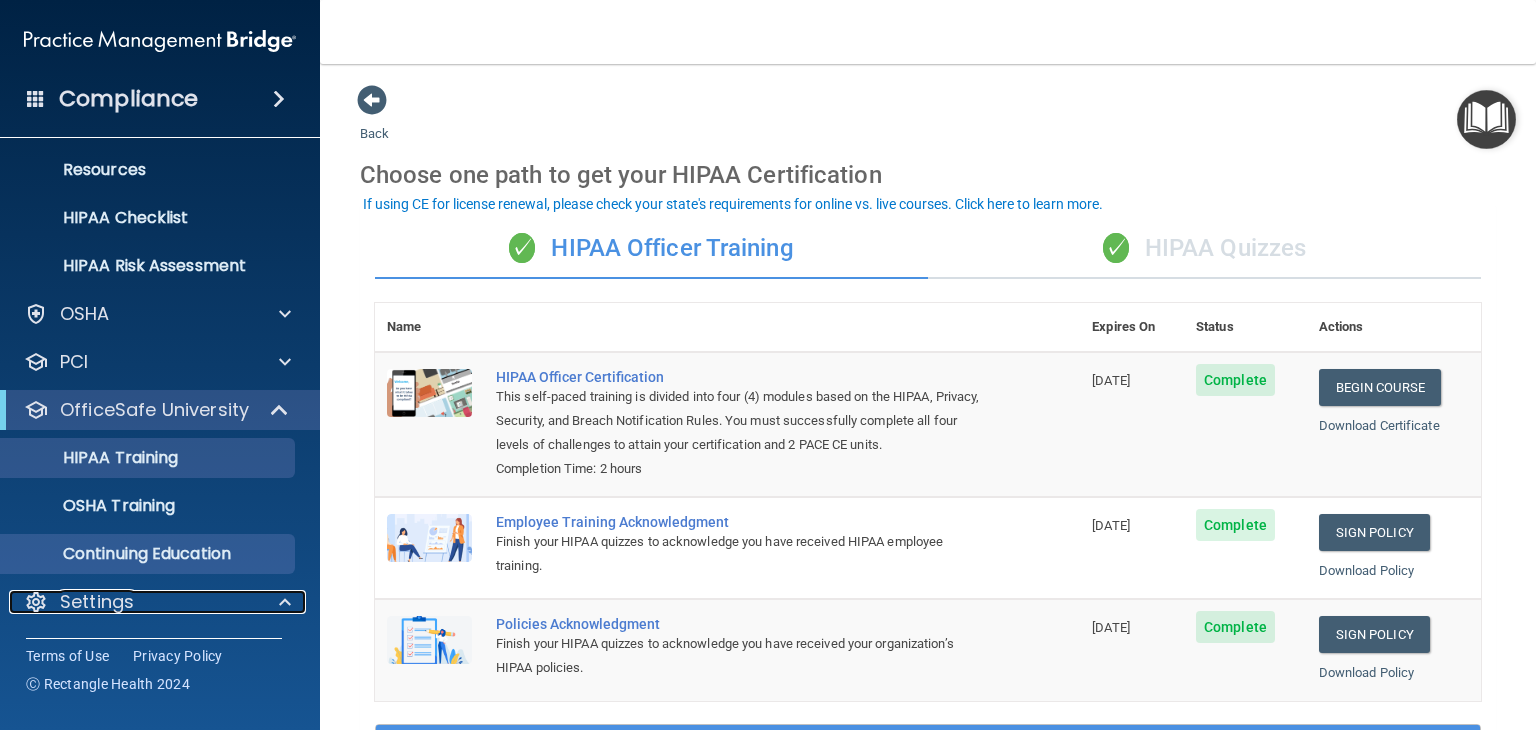 scroll, scrollTop: 484, scrollLeft: 0, axis: vertical 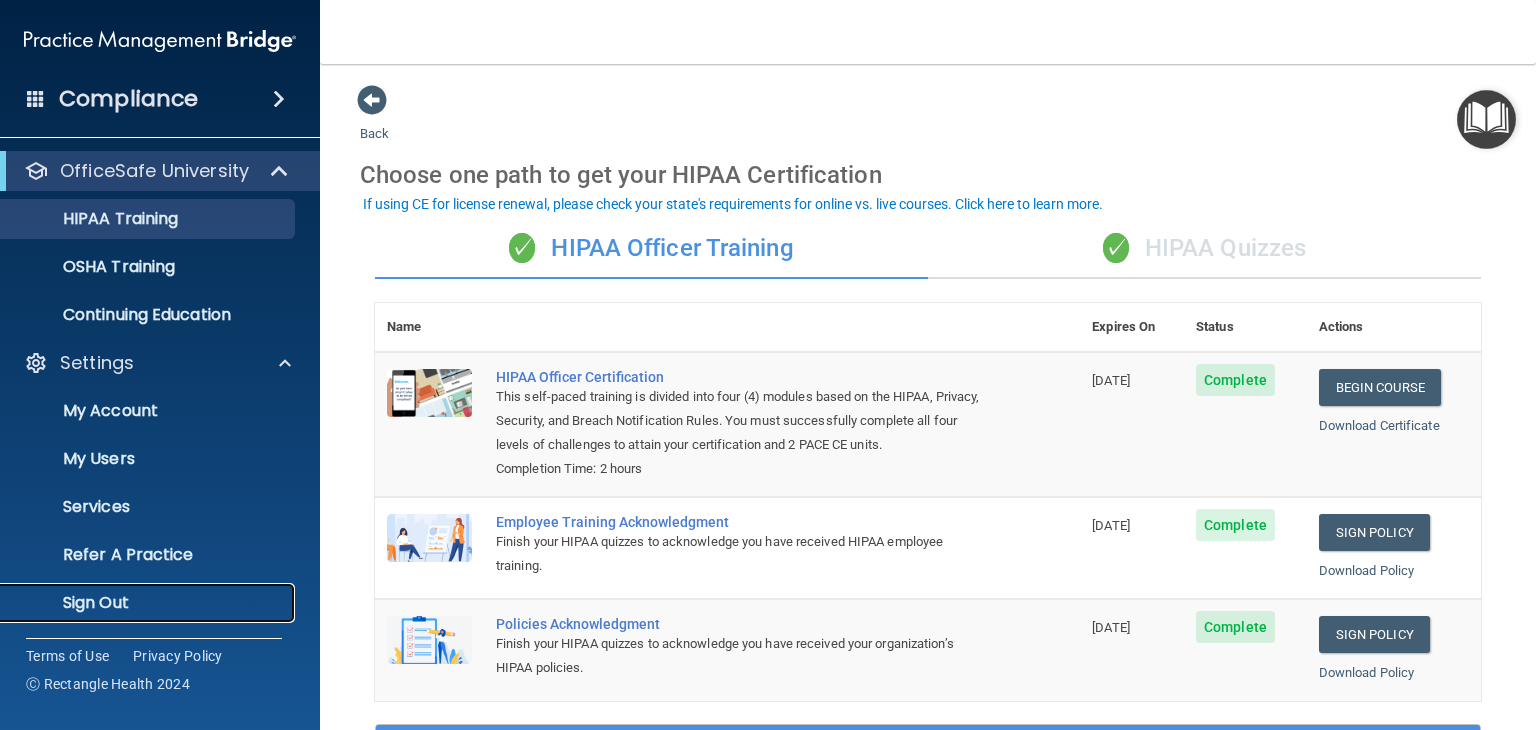 click on "Sign Out" at bounding box center (149, 603) 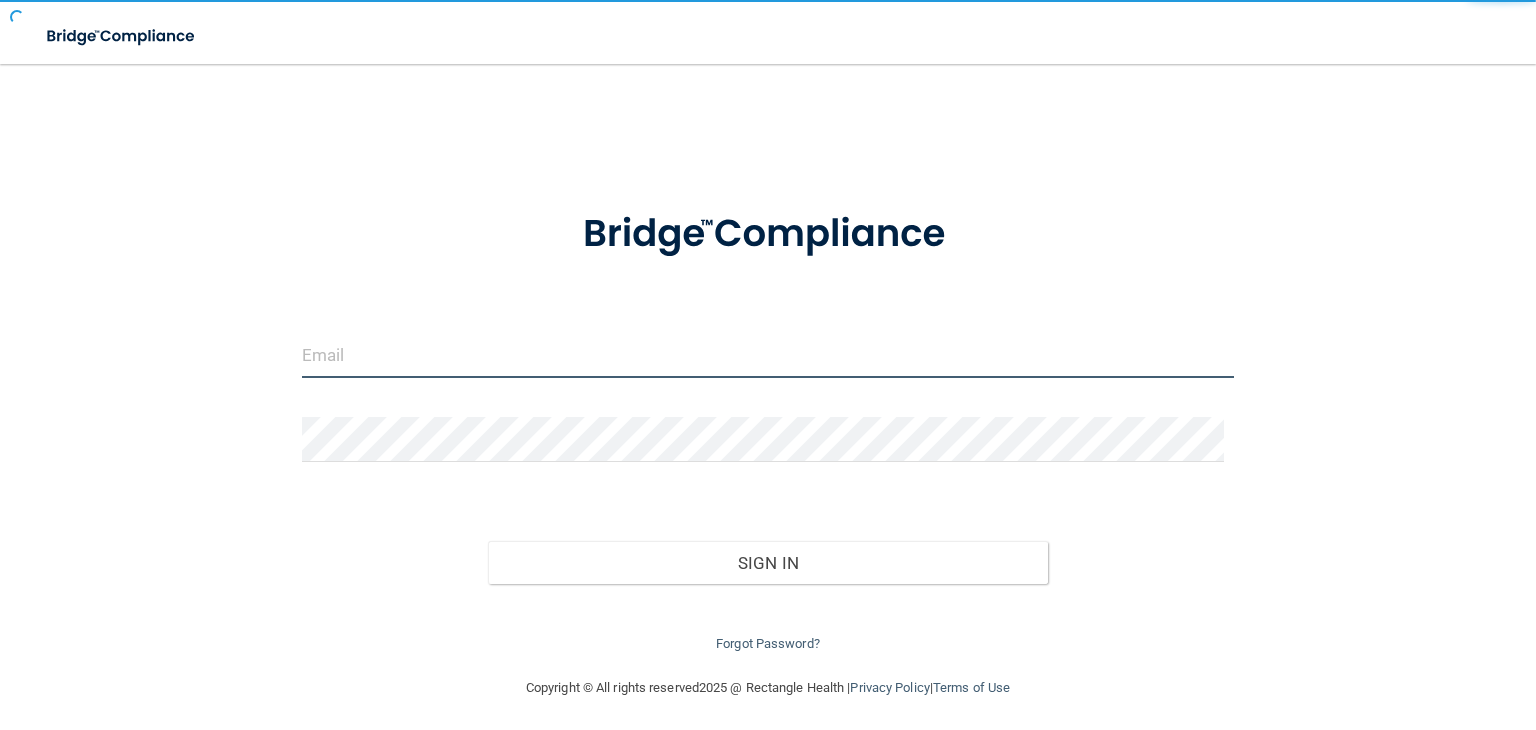 type on "[PERSON_NAME][EMAIL_ADDRESS][PERSON_NAME][DOMAIN_NAME]" 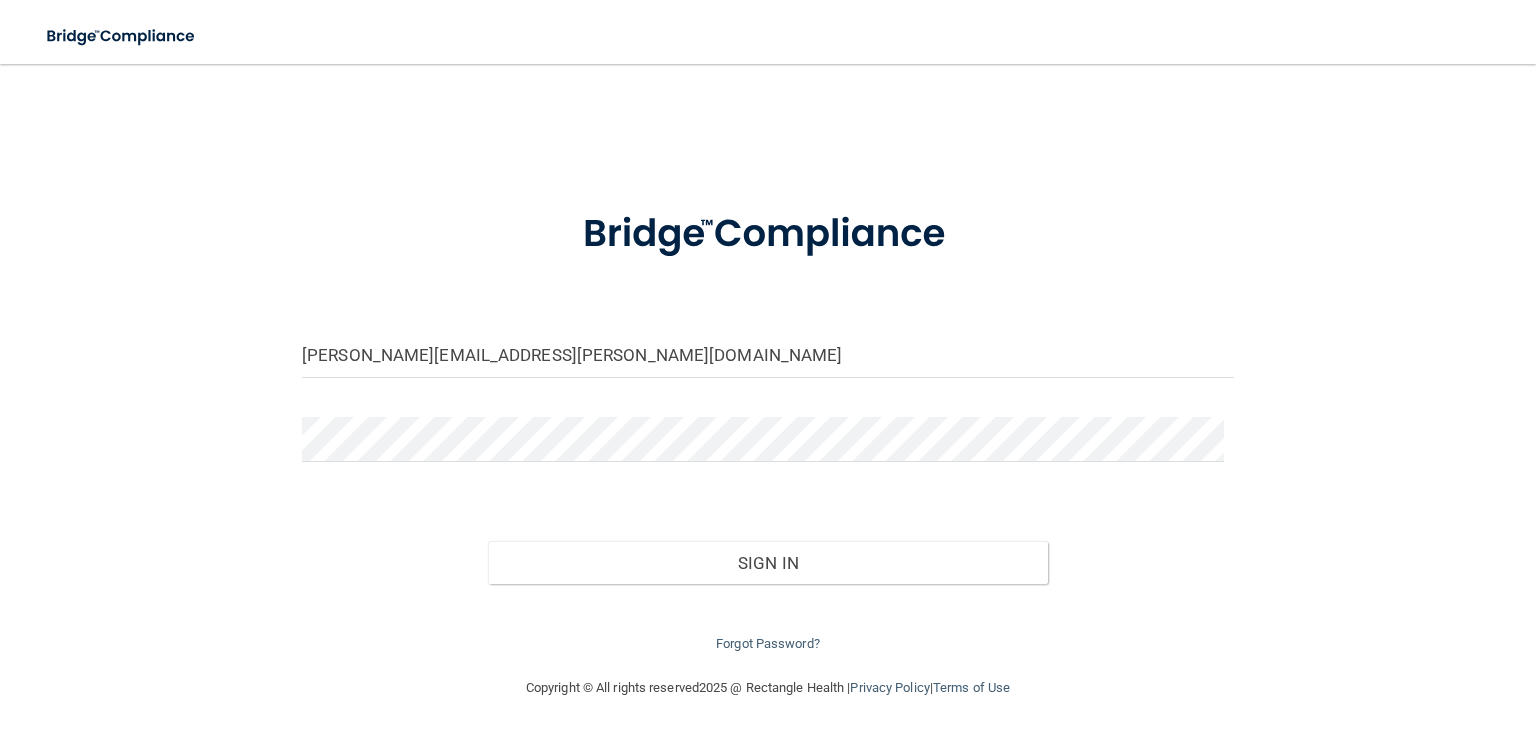 click on "samuel.najarian@smilespotct.com                                    Invalid email/password.     You don't have permission to access that page.       Sign In            Forgot Password?" at bounding box center (768, 420) 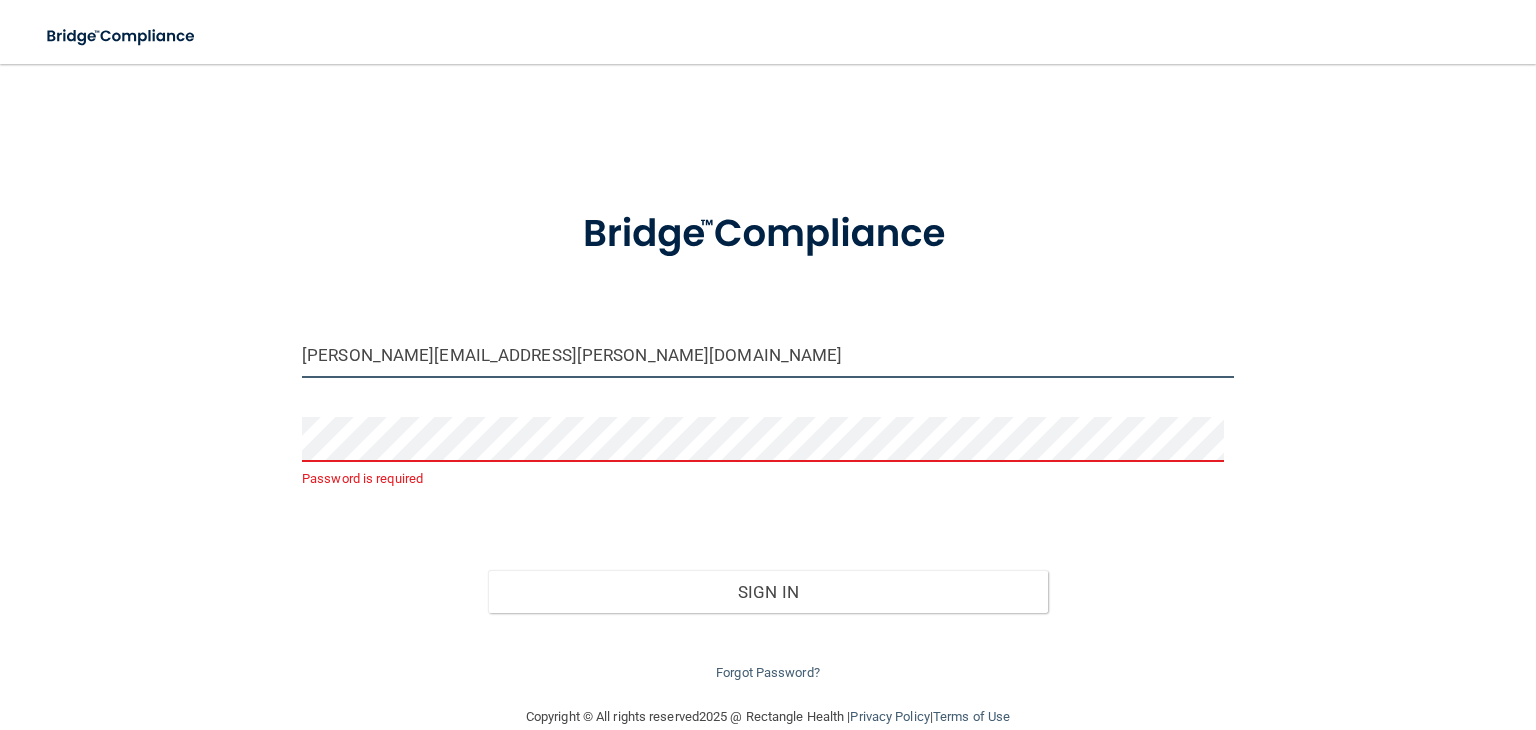 click on "[PERSON_NAME][EMAIL_ADDRESS][PERSON_NAME][DOMAIN_NAME]" at bounding box center [768, 355] 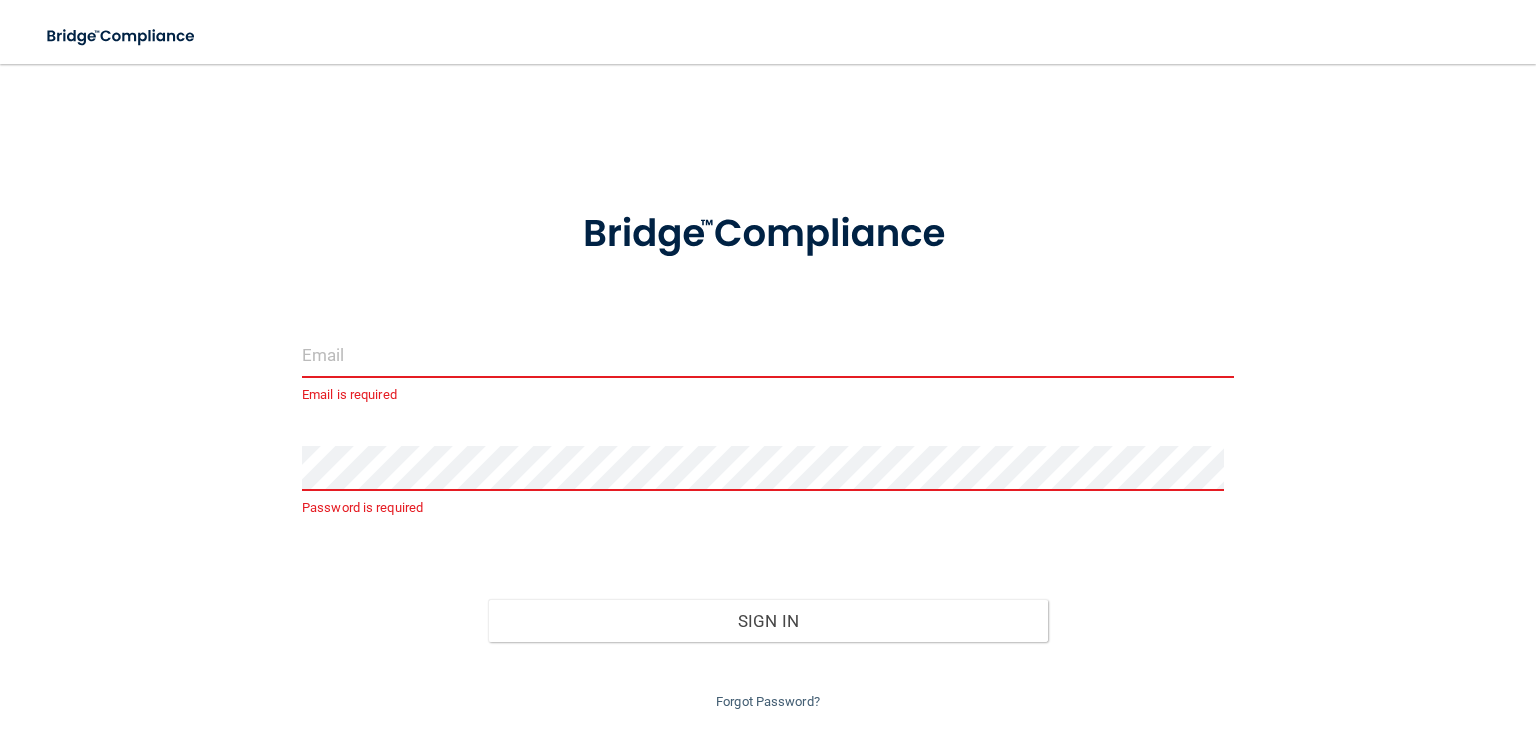 type on "[PERSON_NAME][EMAIL_ADDRESS][PERSON_NAME][DOMAIN_NAME]" 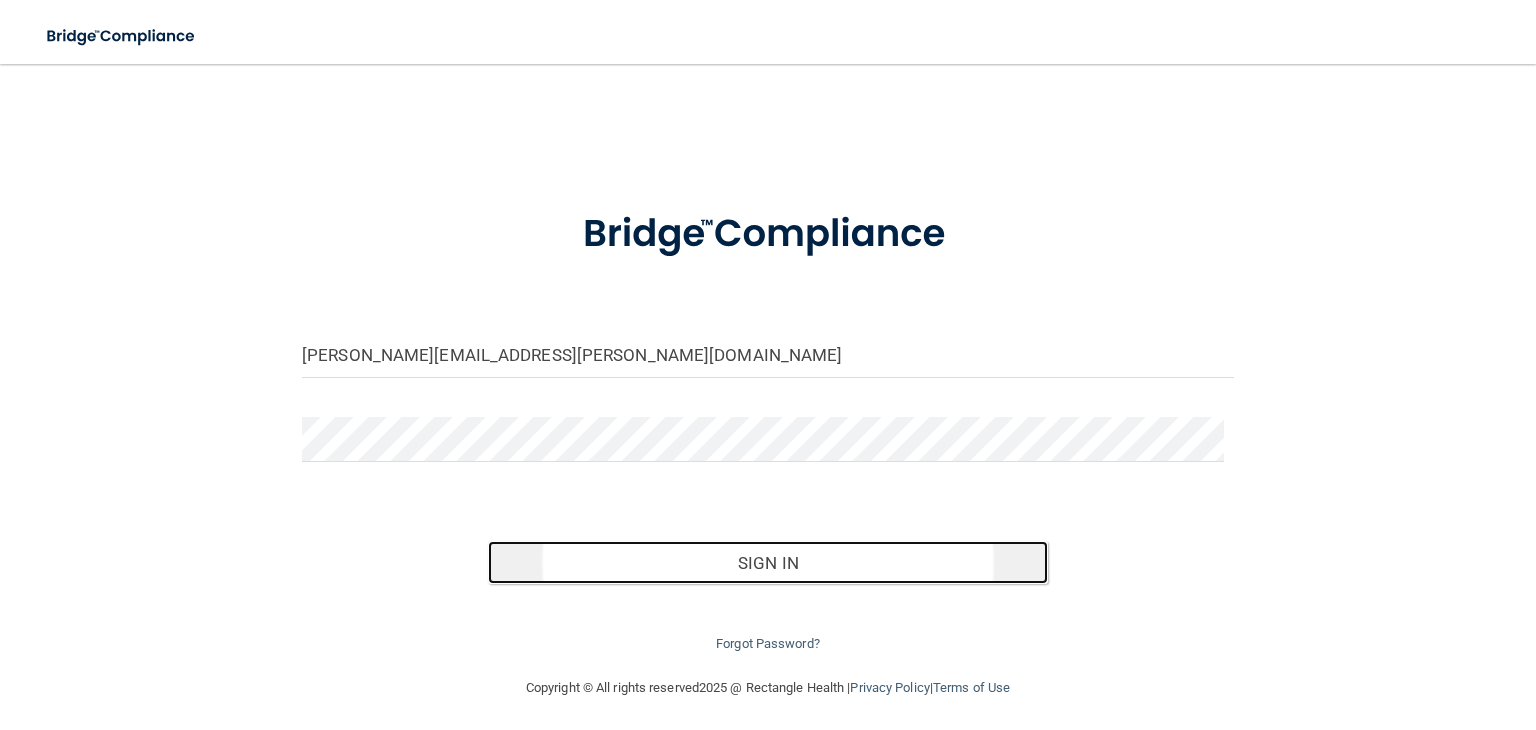 click on "Sign In" at bounding box center (767, 563) 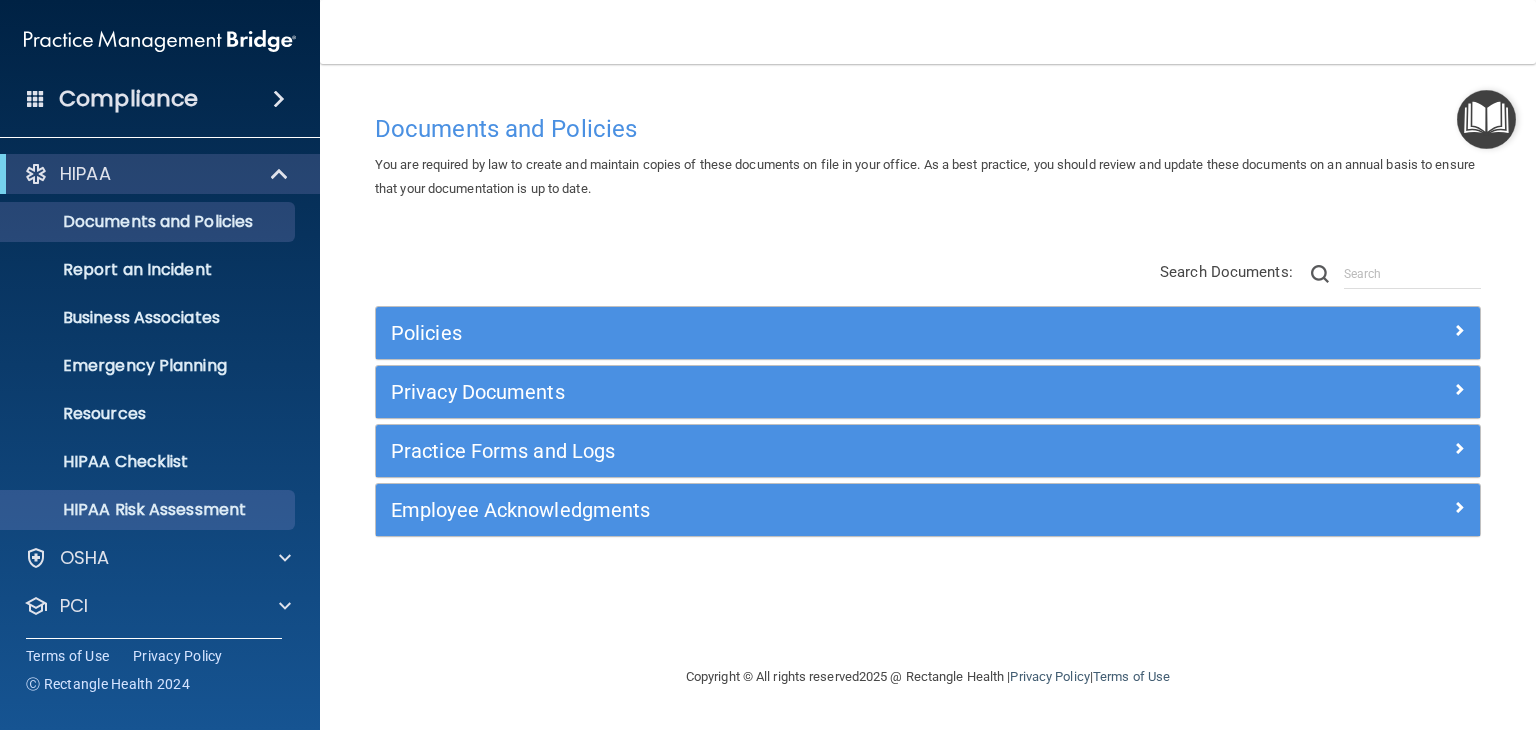 scroll, scrollTop: 100, scrollLeft: 0, axis: vertical 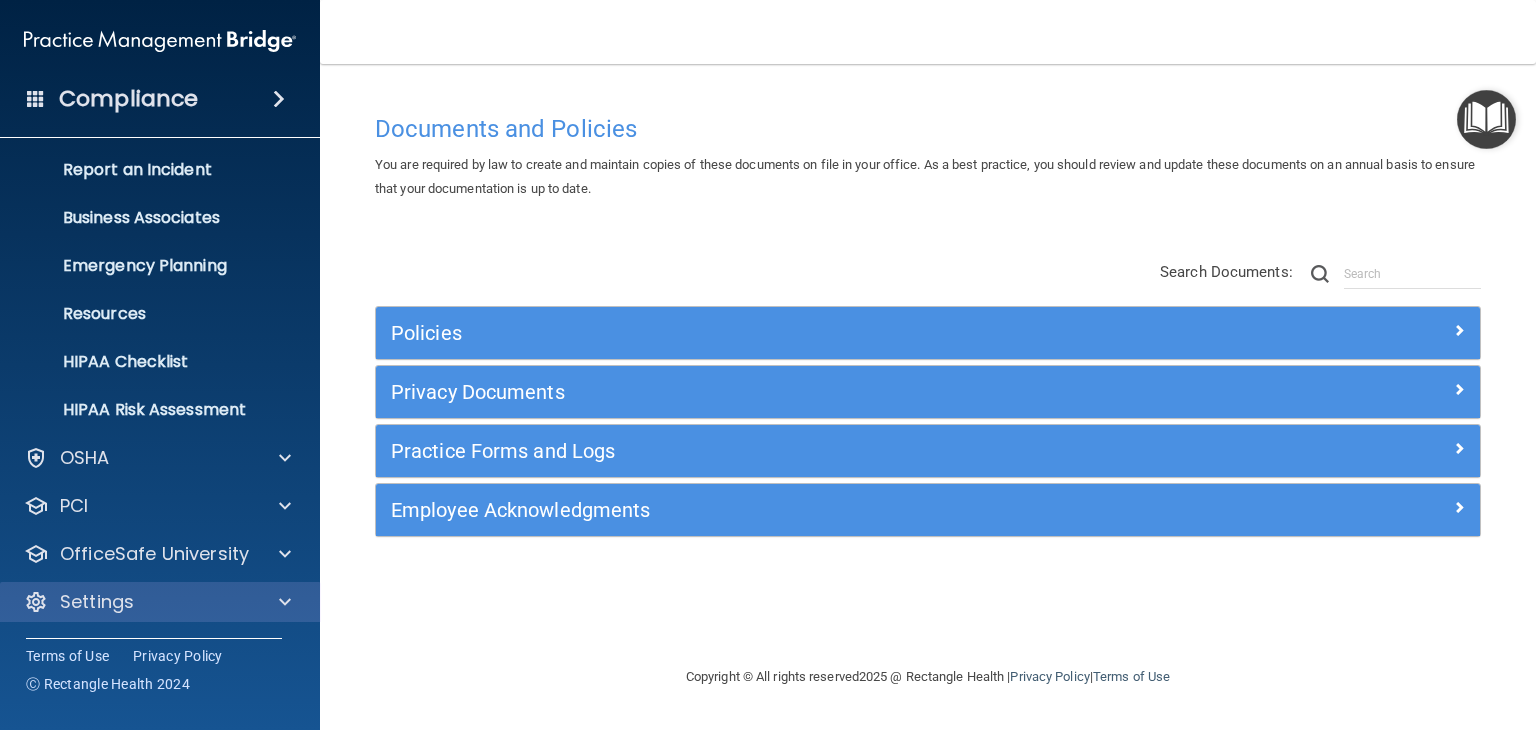click on "Settings" at bounding box center (160, 602) 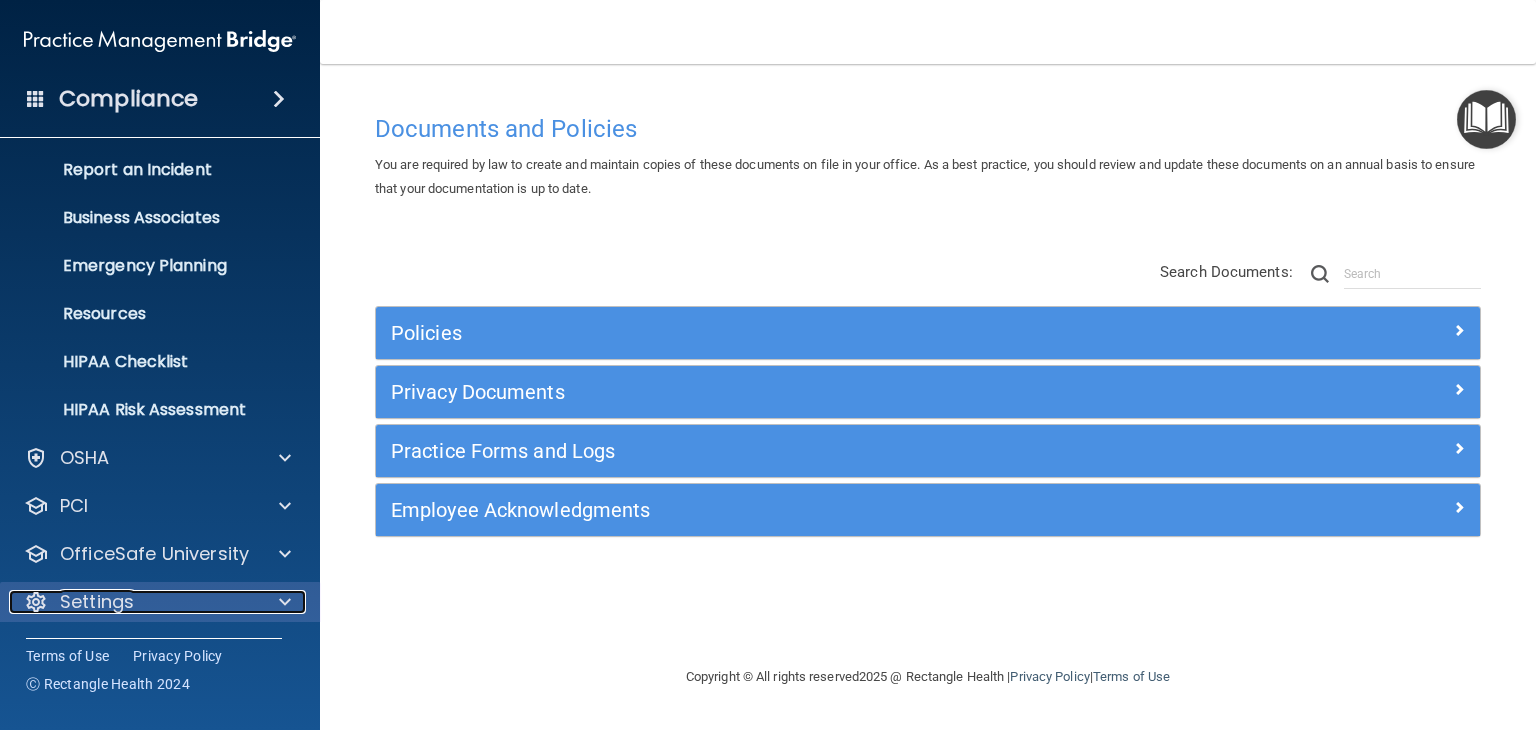 click on "Settings" at bounding box center (133, 602) 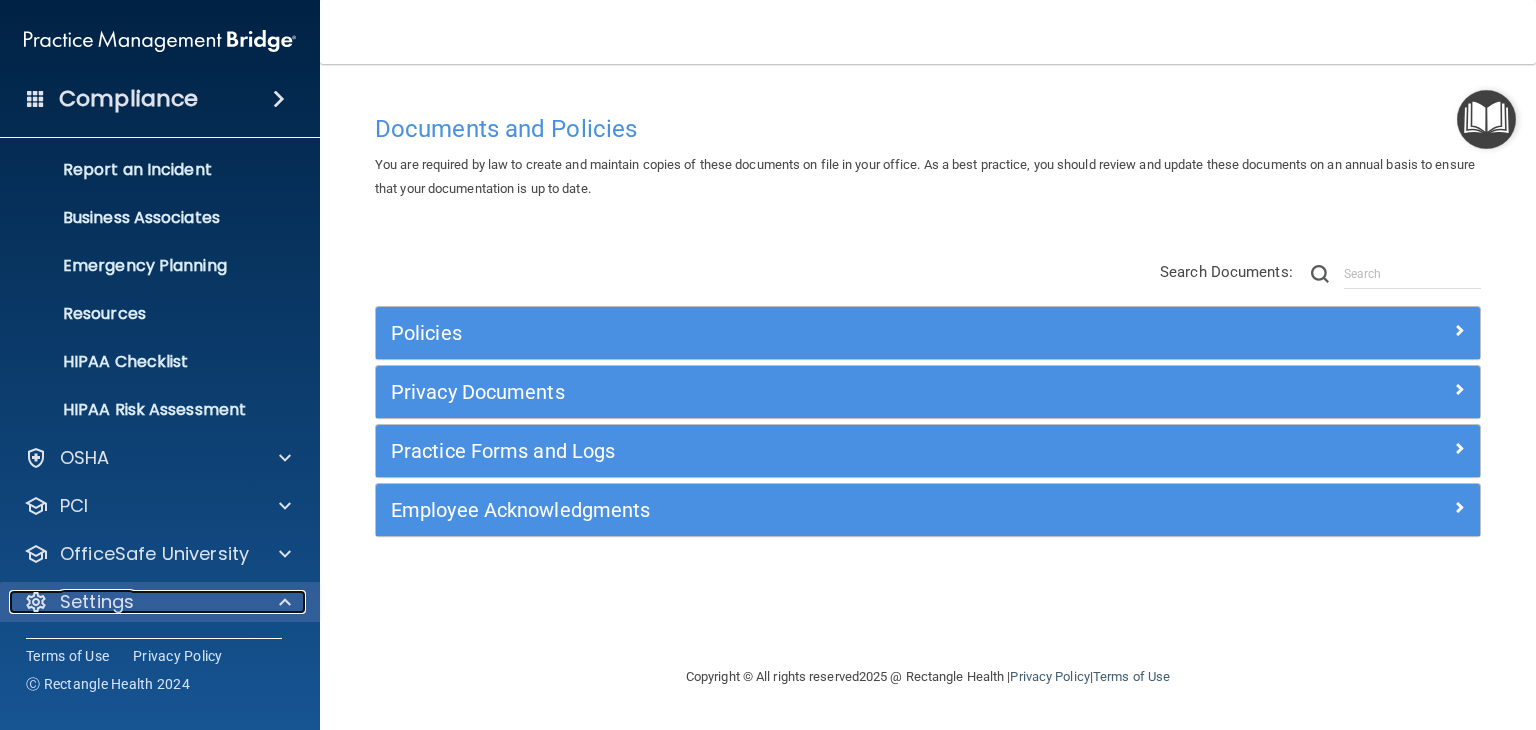 scroll, scrollTop: 340, scrollLeft: 0, axis: vertical 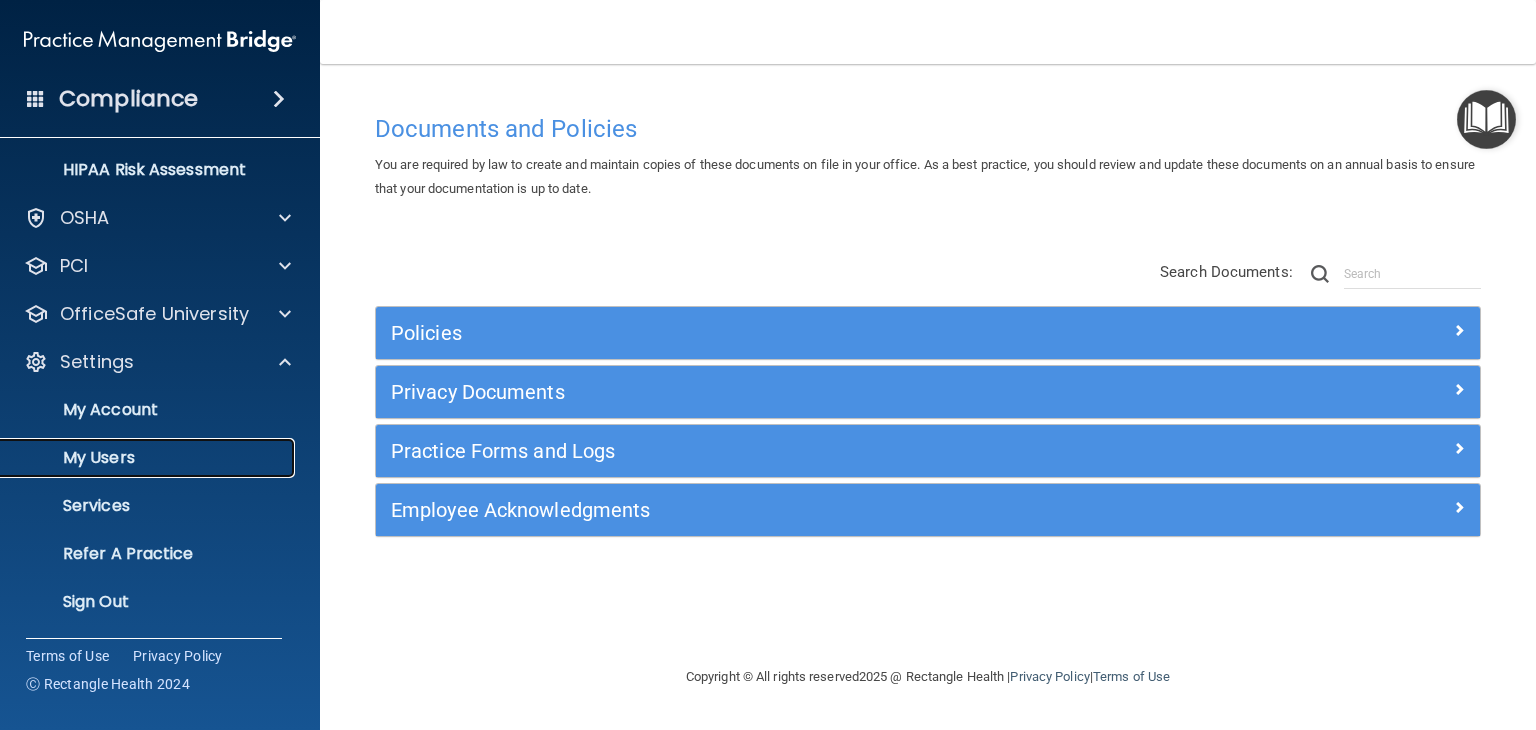 click on "My Users" at bounding box center [149, 458] 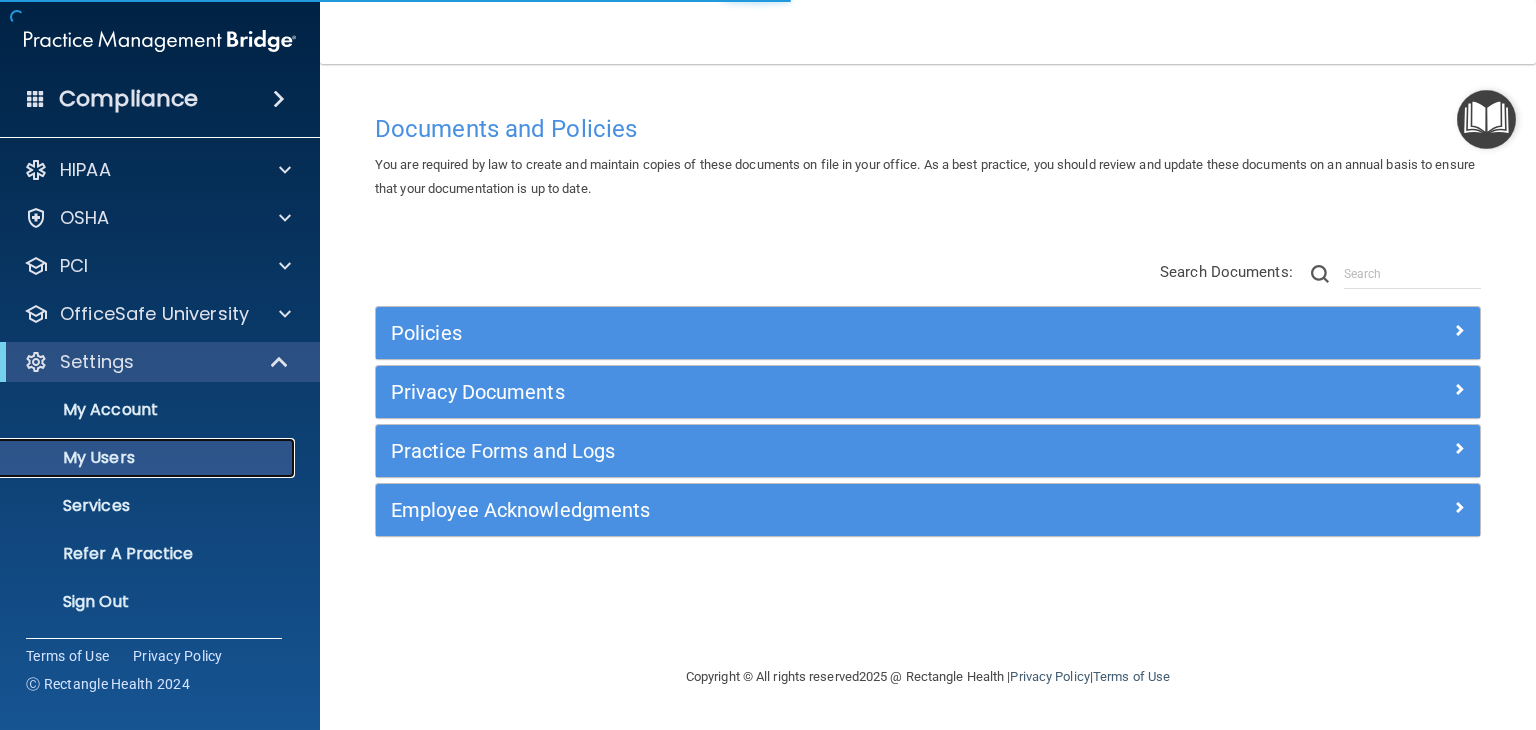 scroll, scrollTop: 4, scrollLeft: 0, axis: vertical 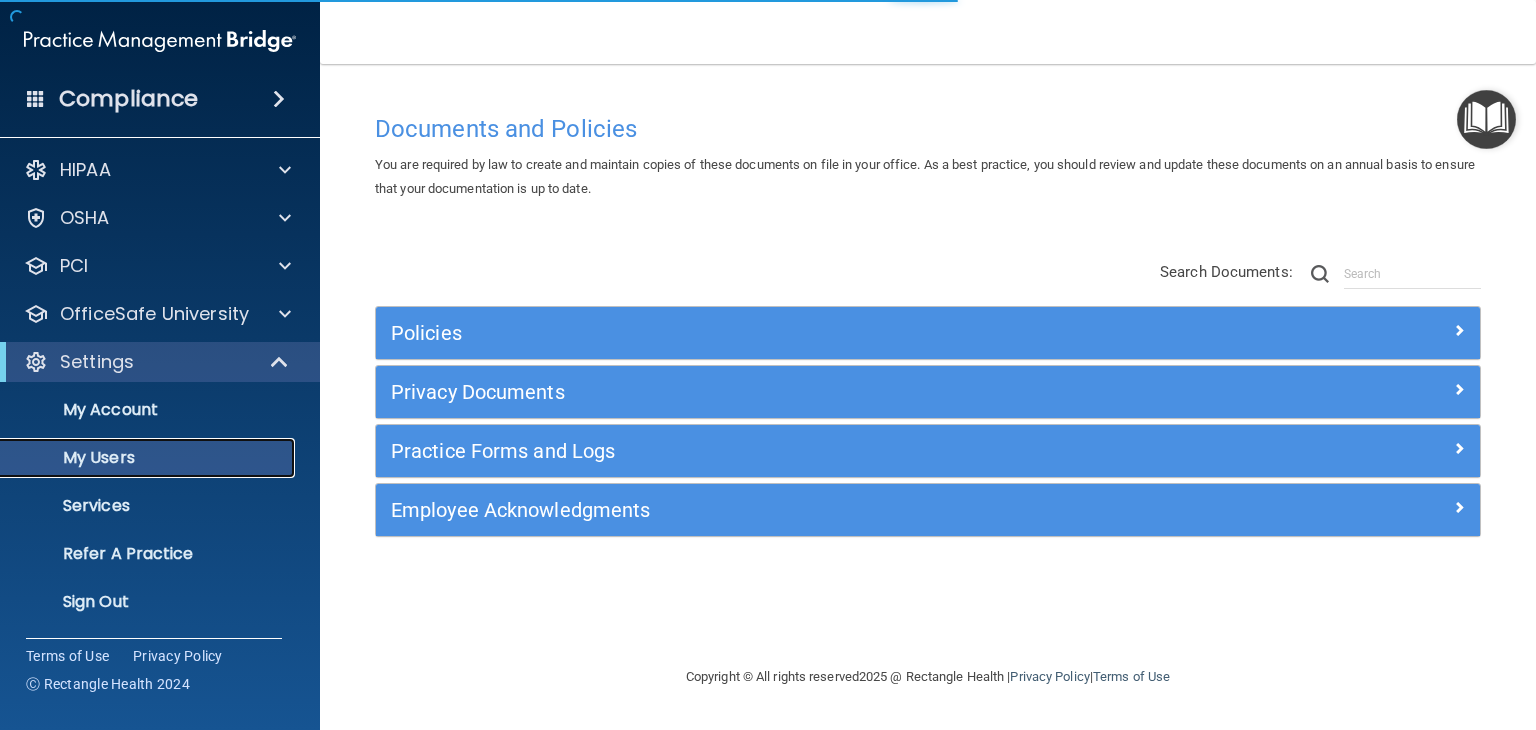 select on "20" 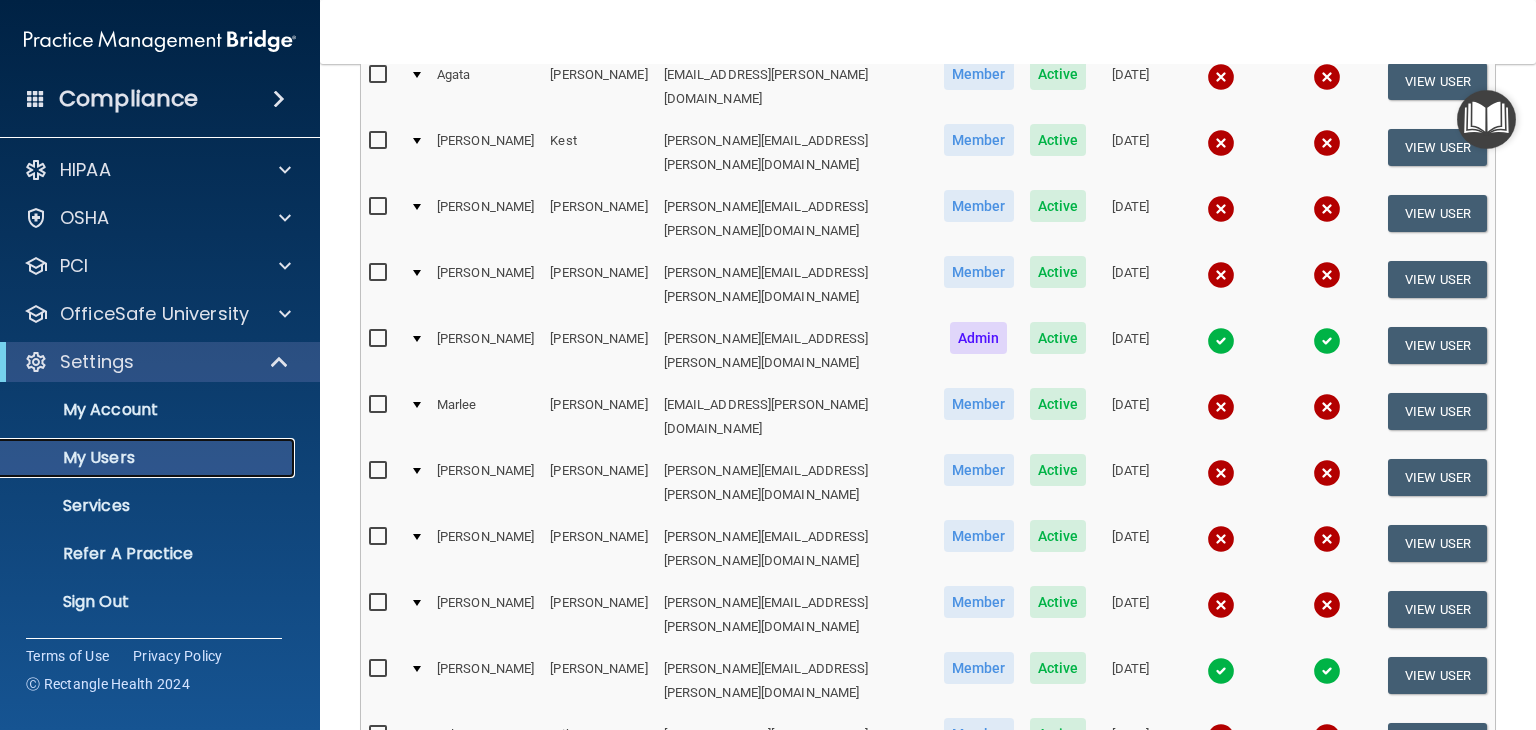 scroll, scrollTop: 428, scrollLeft: 0, axis: vertical 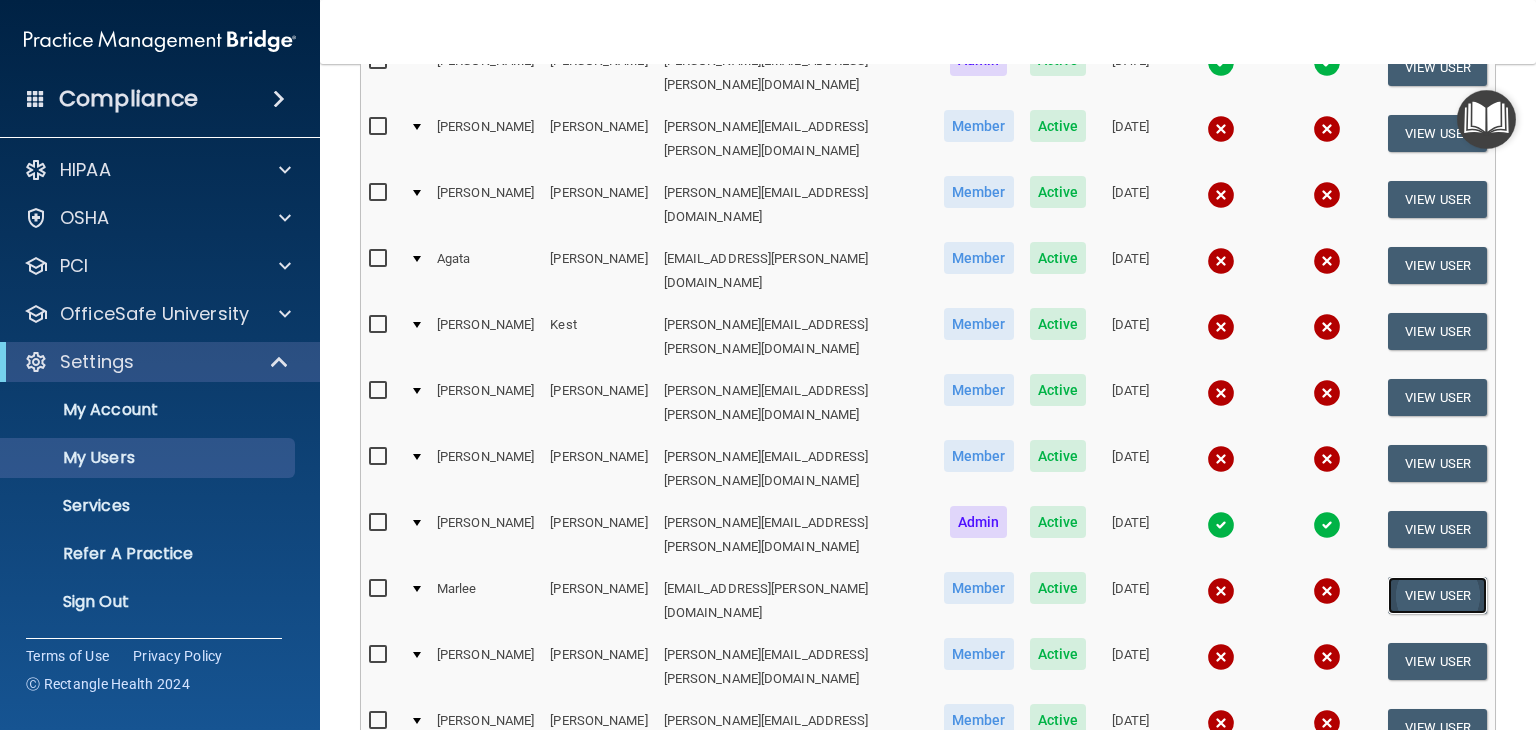 click on "View User" at bounding box center (1437, 595) 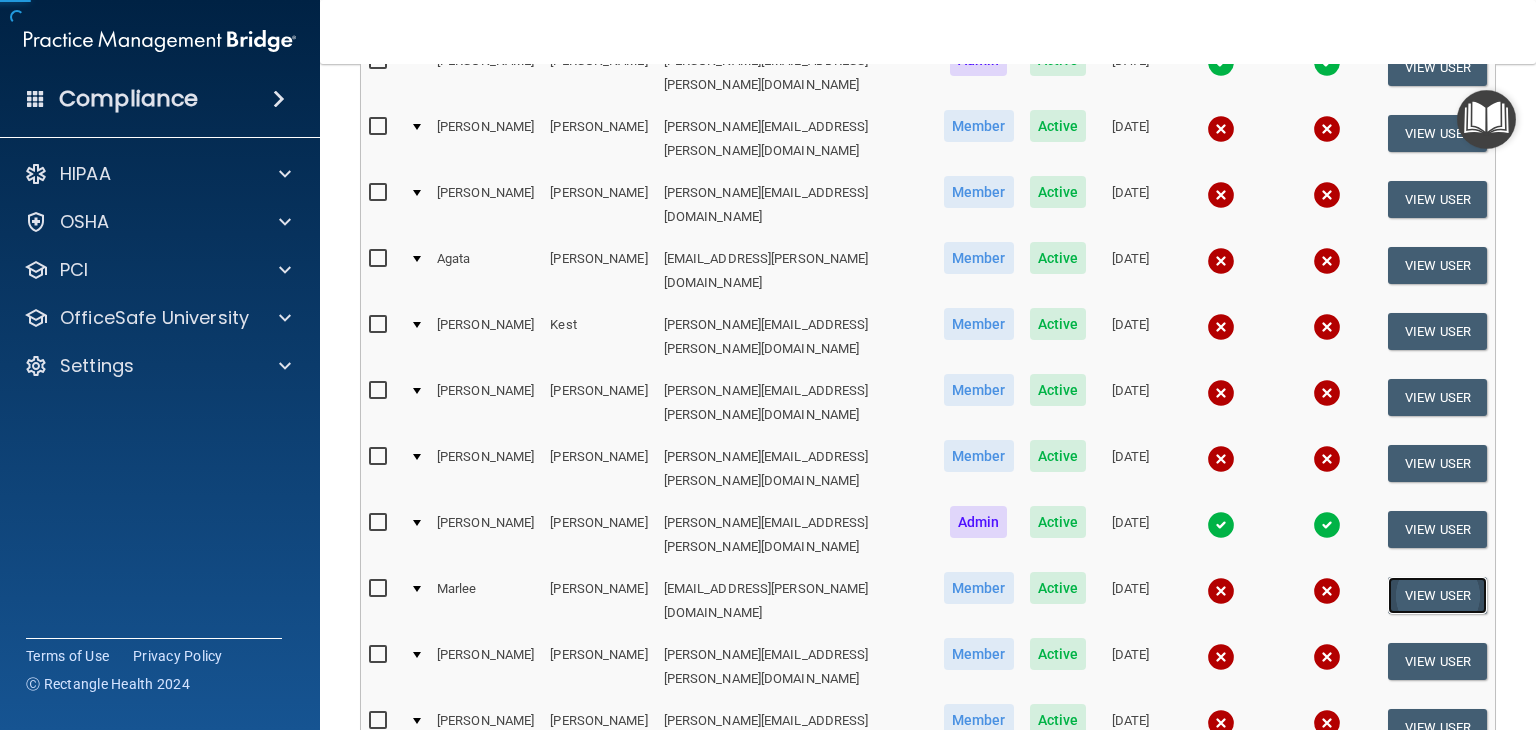 scroll, scrollTop: 0, scrollLeft: 0, axis: both 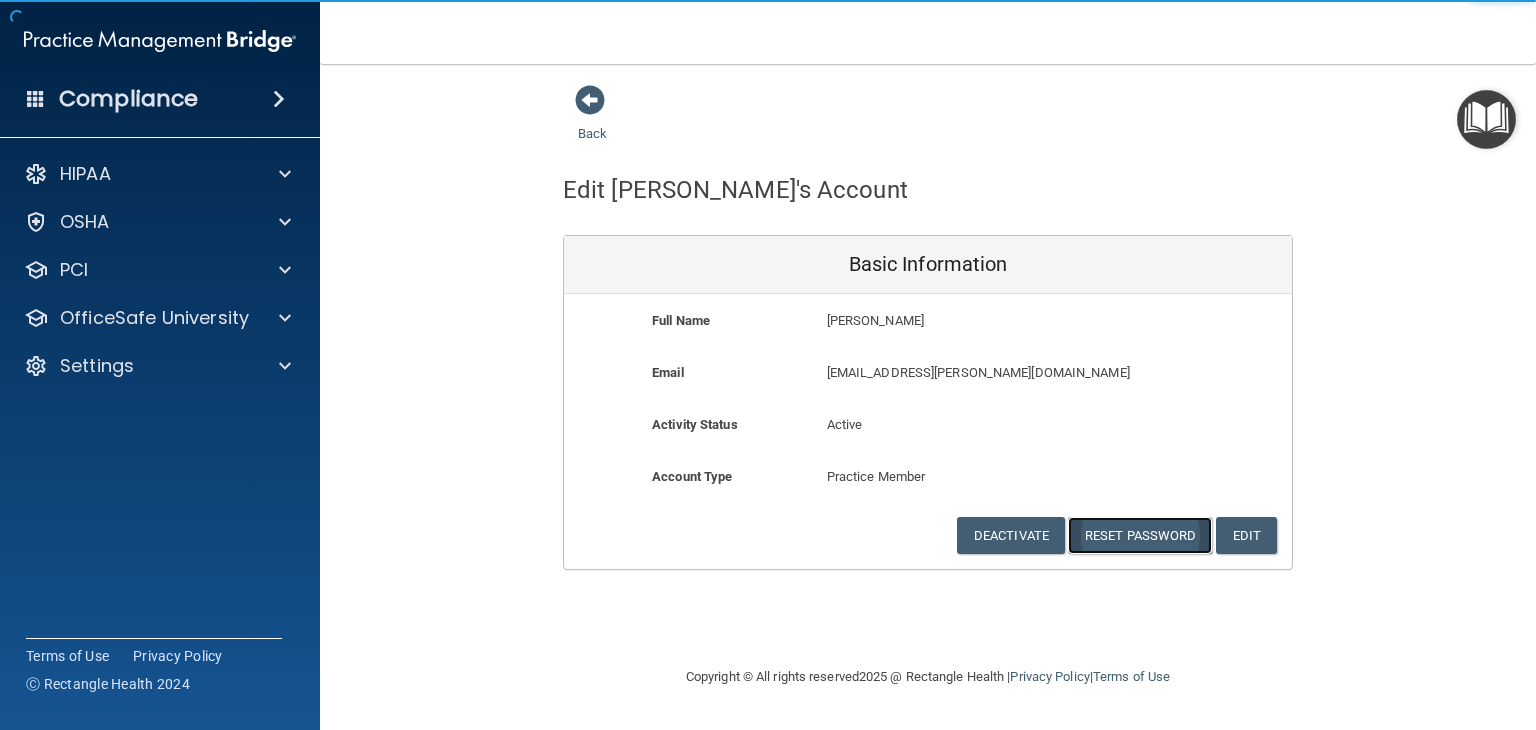 click on "Reset Password" at bounding box center (1140, 535) 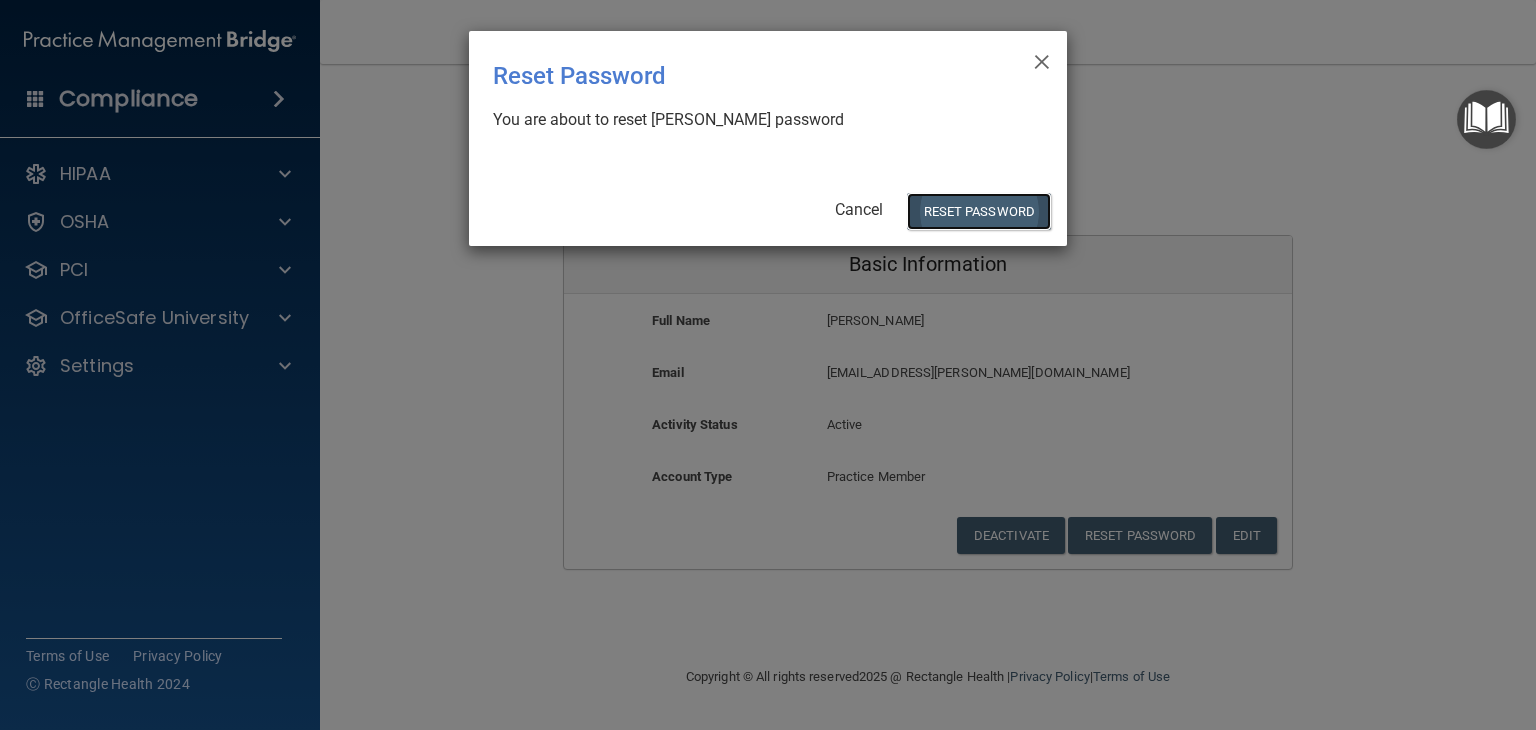 click on "Reset Password" at bounding box center [979, 211] 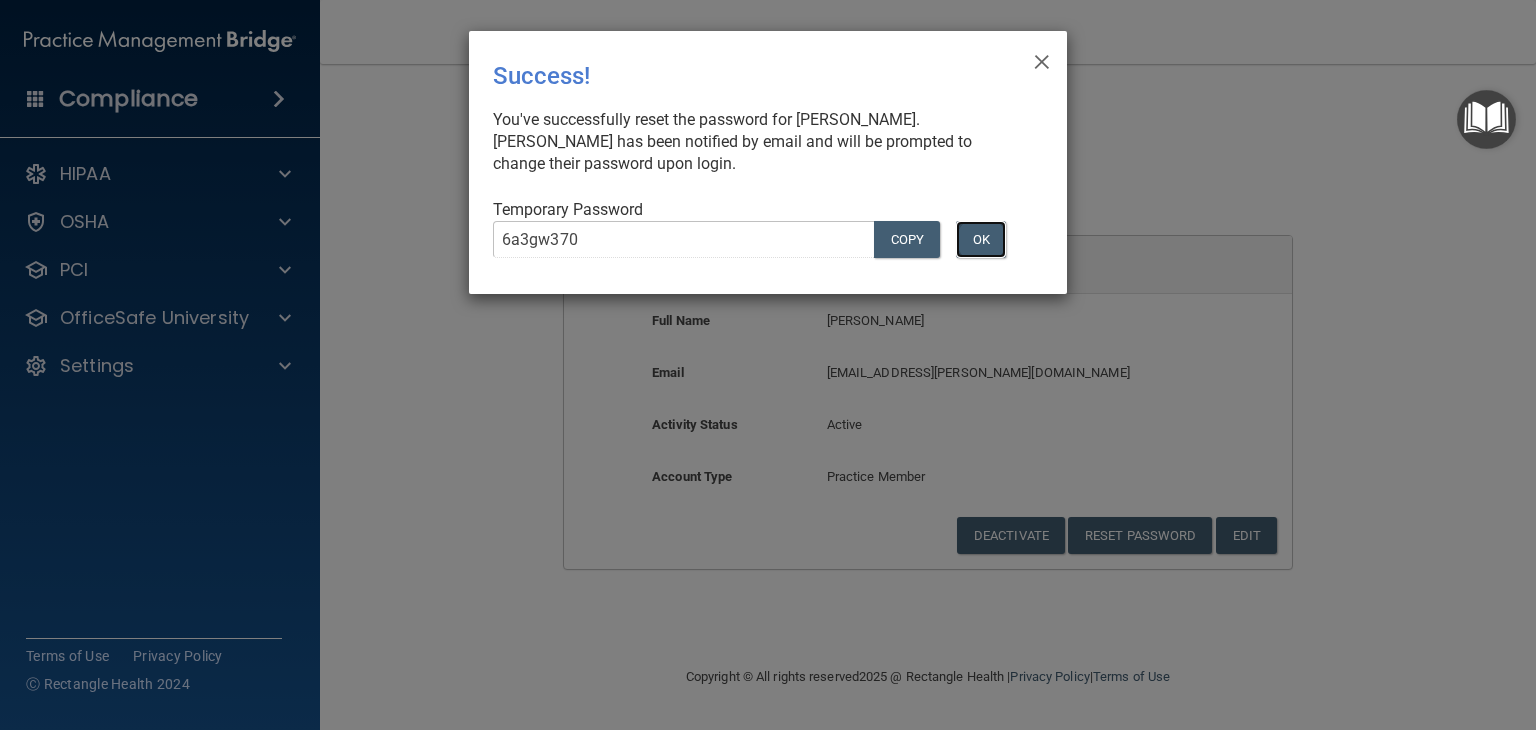 click on "OK" at bounding box center [981, 239] 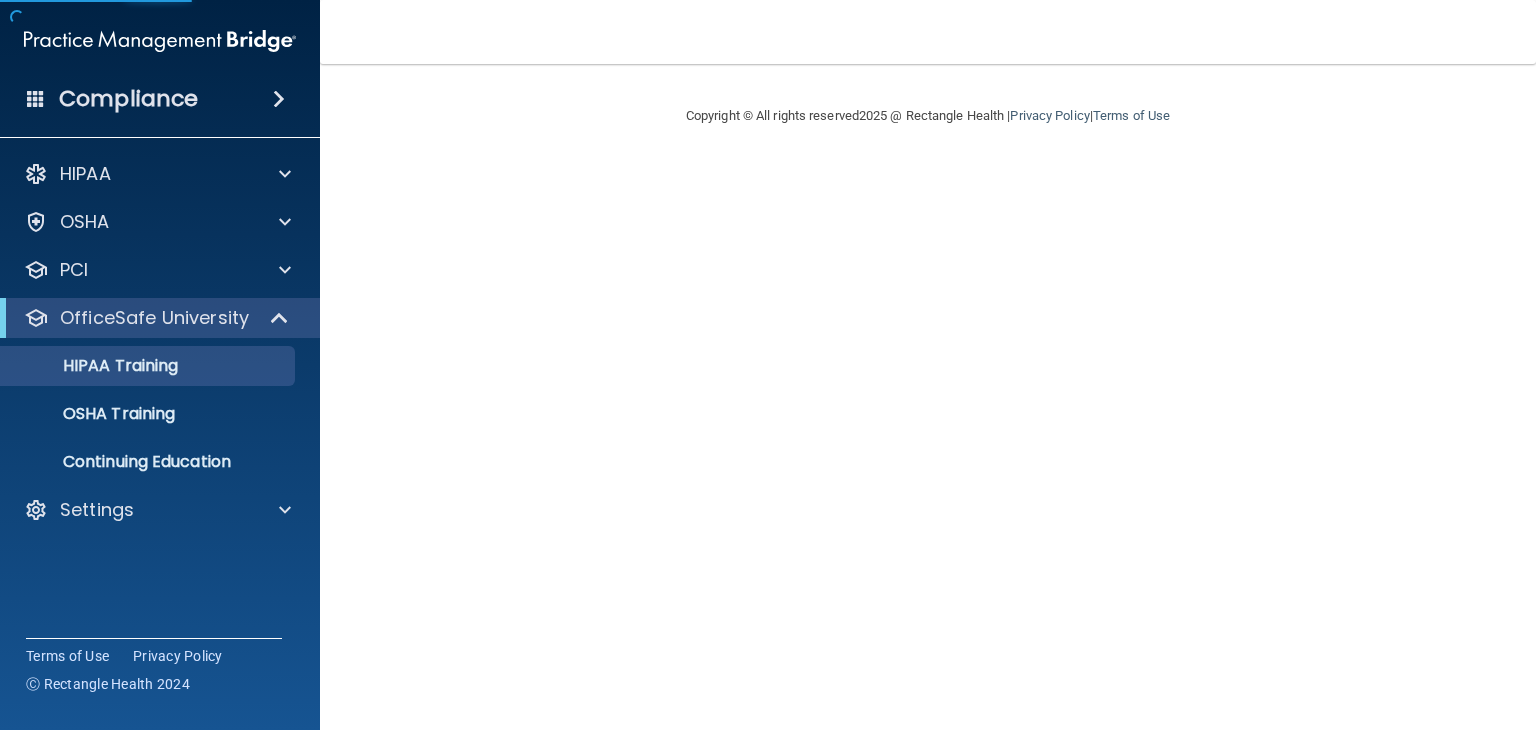 scroll, scrollTop: 0, scrollLeft: 0, axis: both 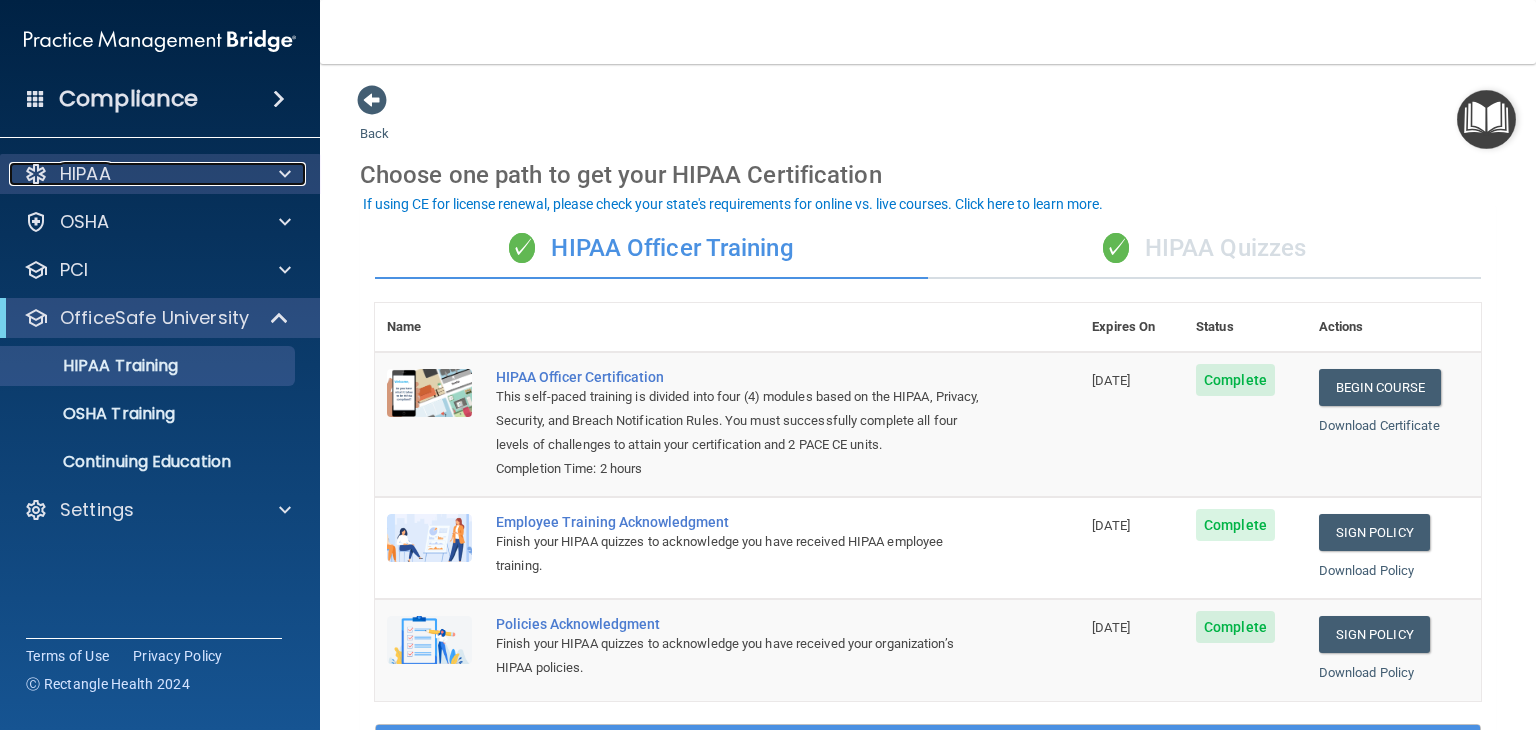 click on "HIPAA" at bounding box center (133, 174) 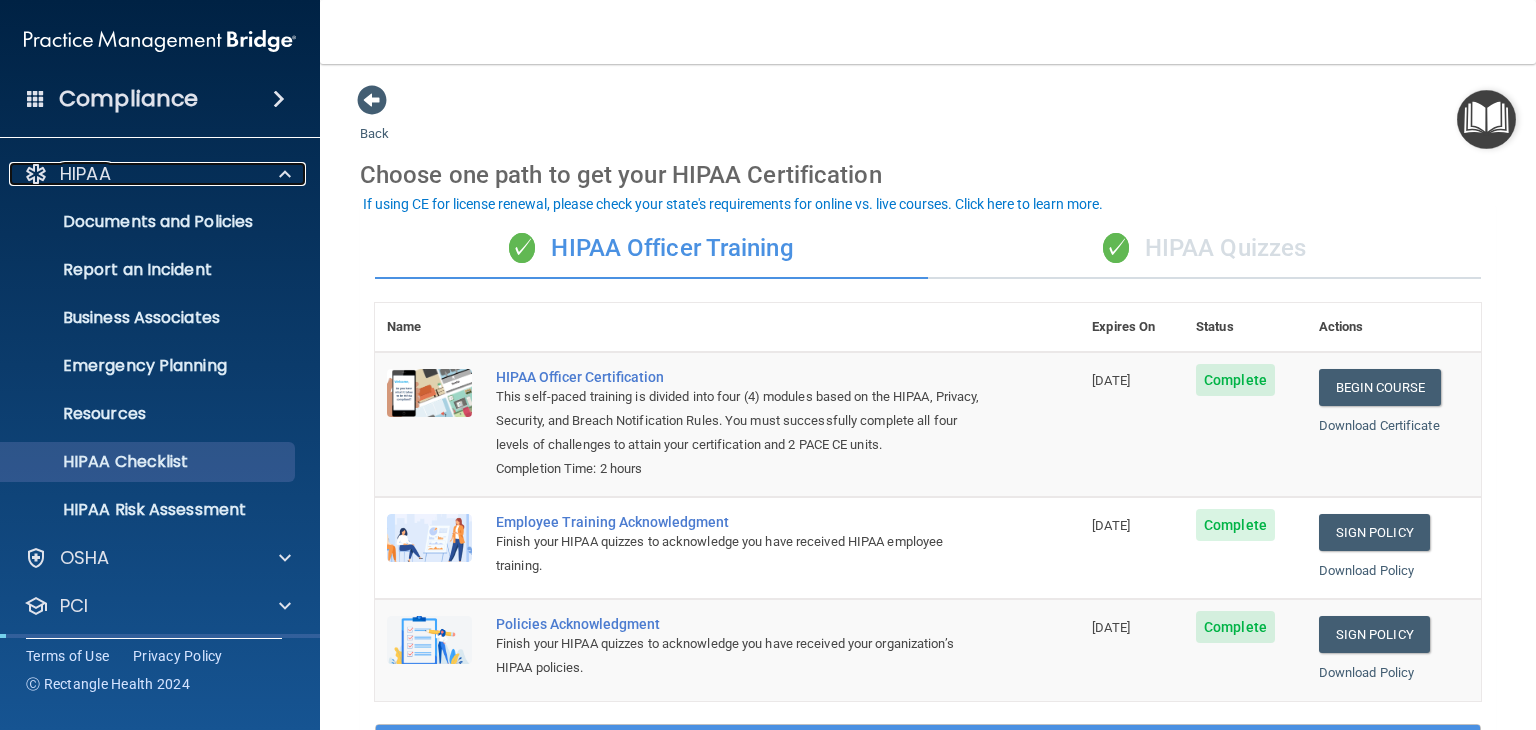 scroll, scrollTop: 244, scrollLeft: 0, axis: vertical 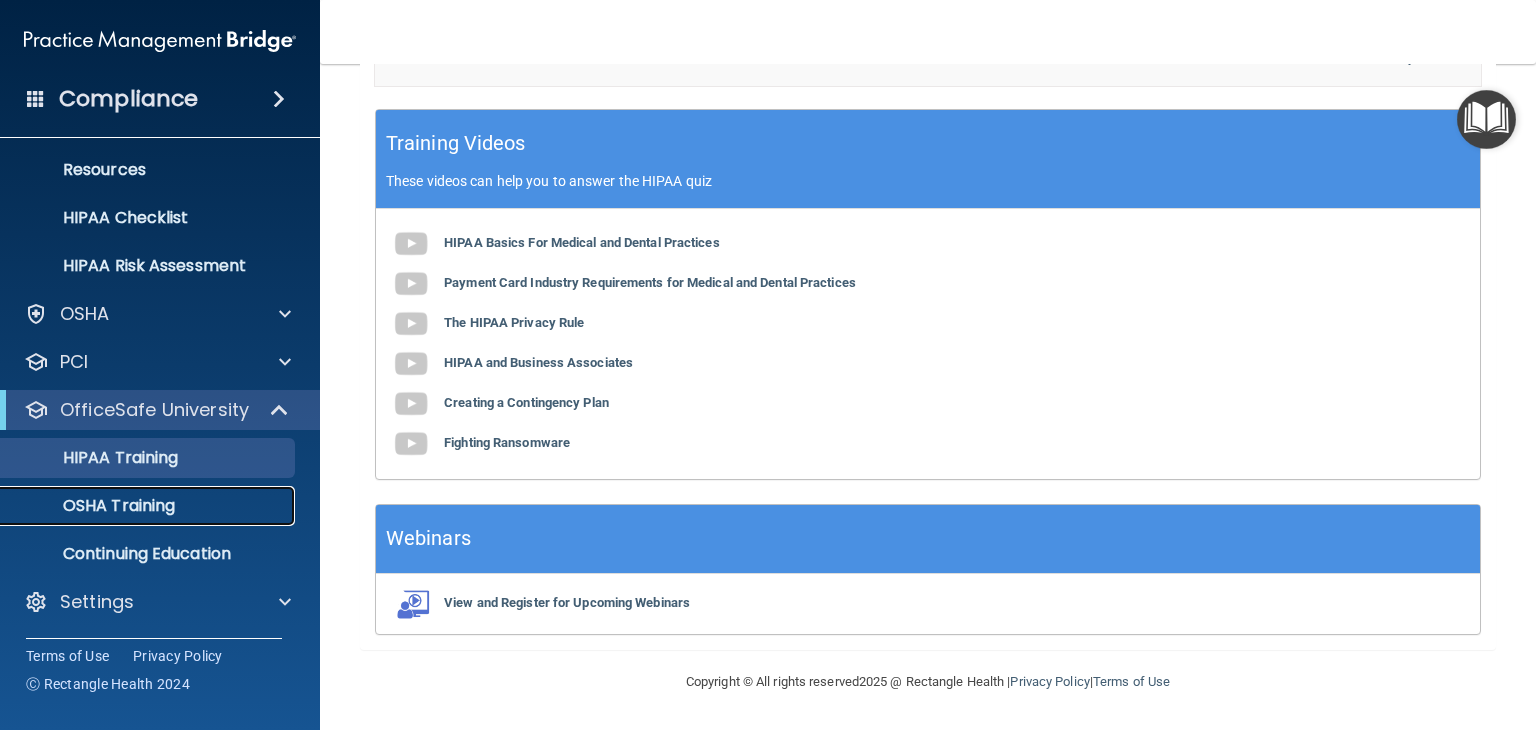 click on "OSHA Training" at bounding box center [94, 506] 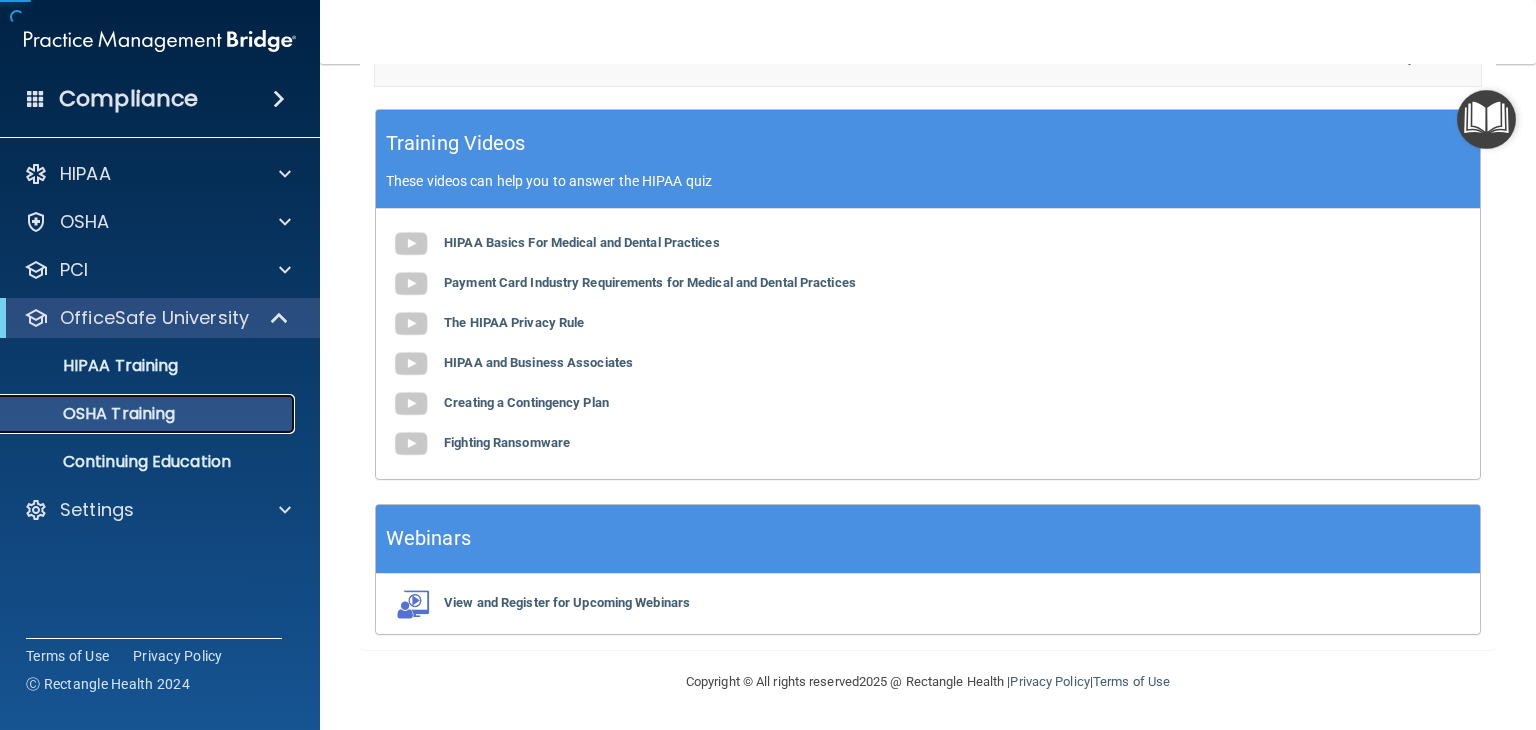 scroll, scrollTop: 0, scrollLeft: 0, axis: both 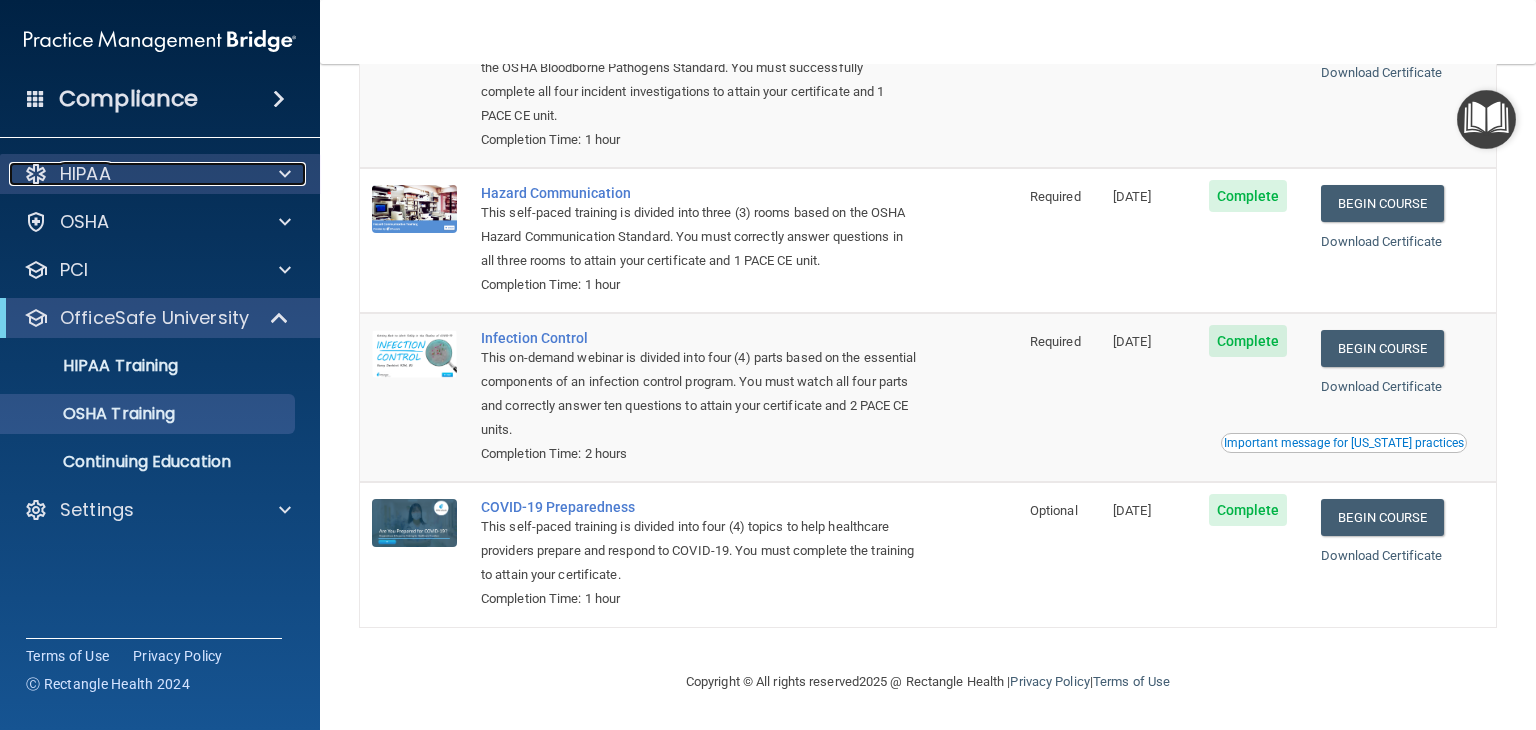 click on "HIPAA" at bounding box center (133, 174) 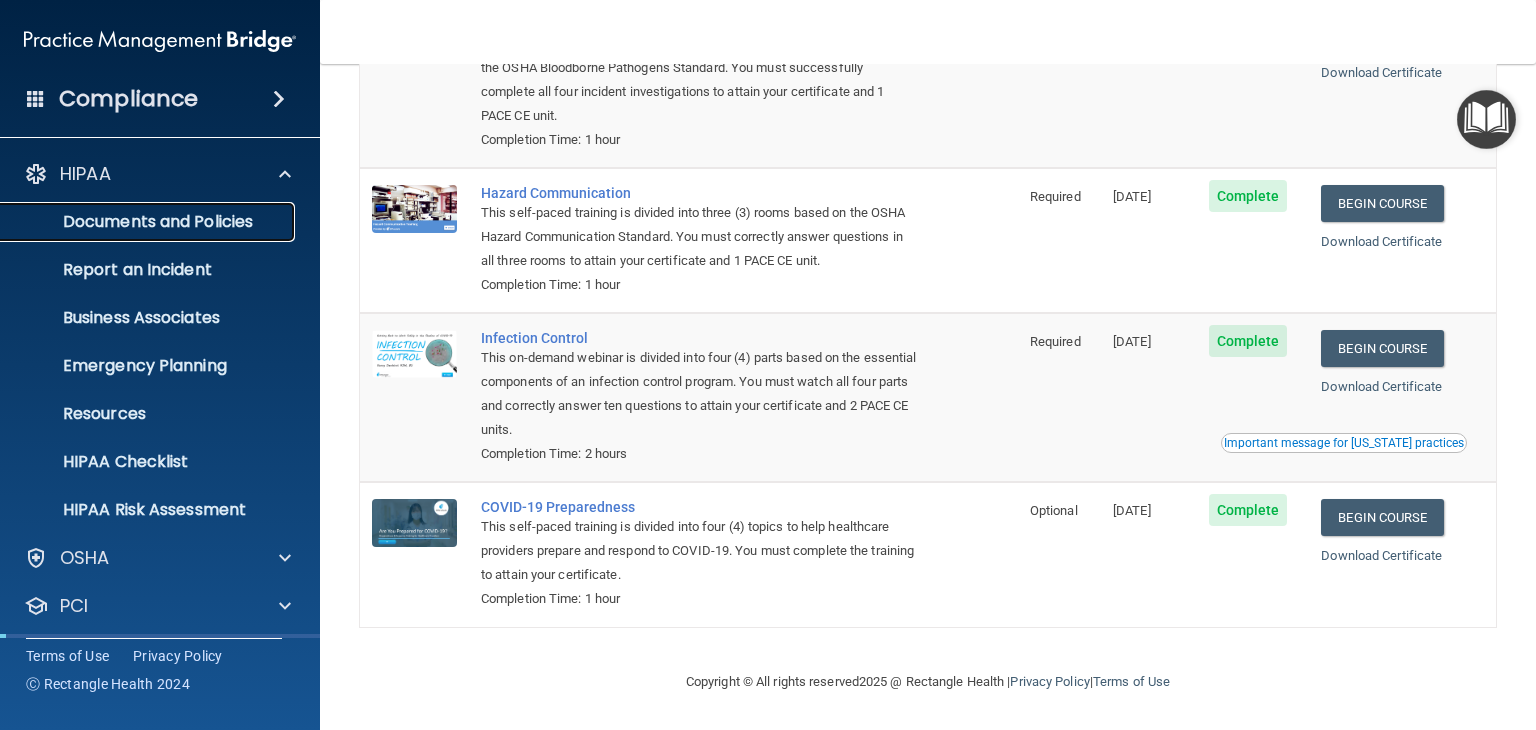 click on "Documents and Policies" at bounding box center (149, 222) 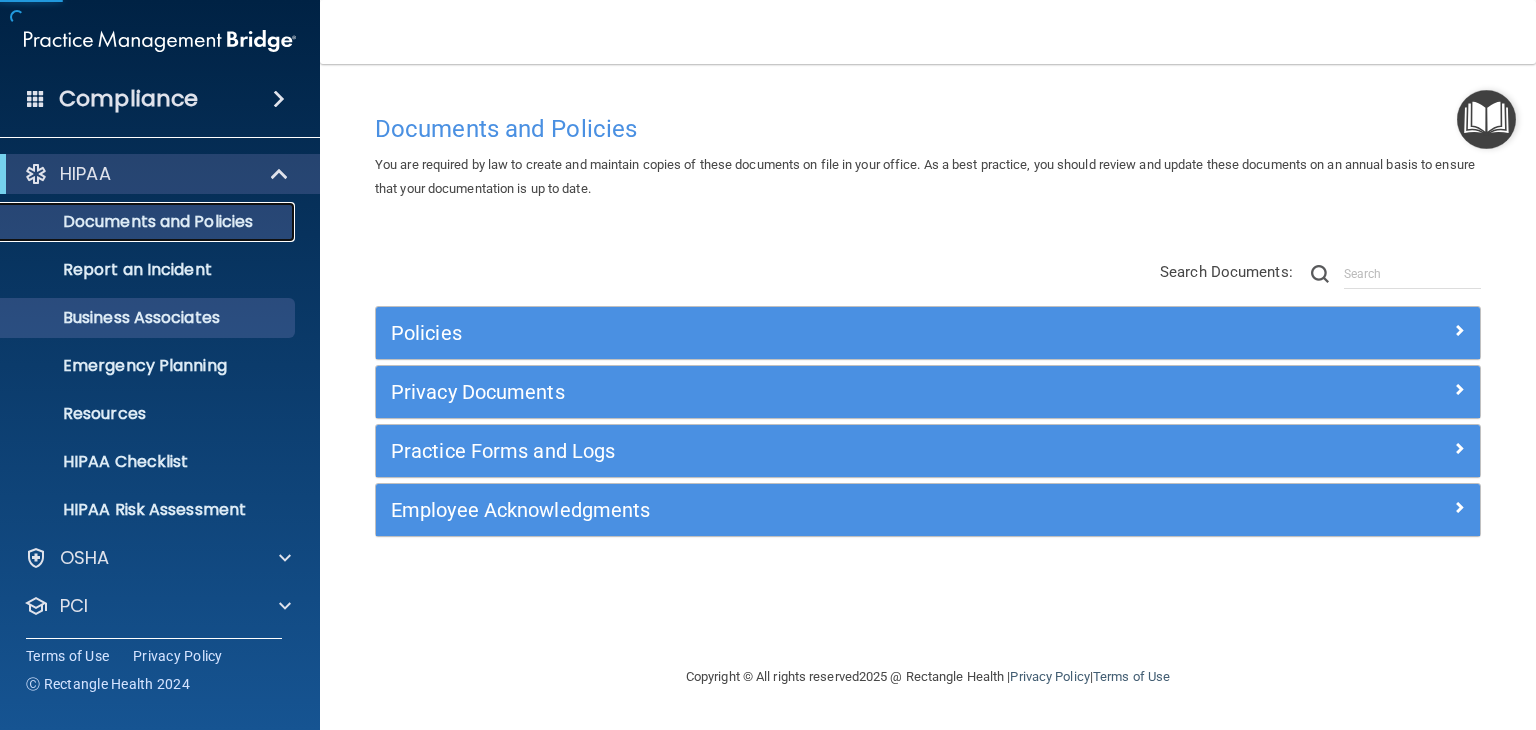 scroll, scrollTop: 0, scrollLeft: 0, axis: both 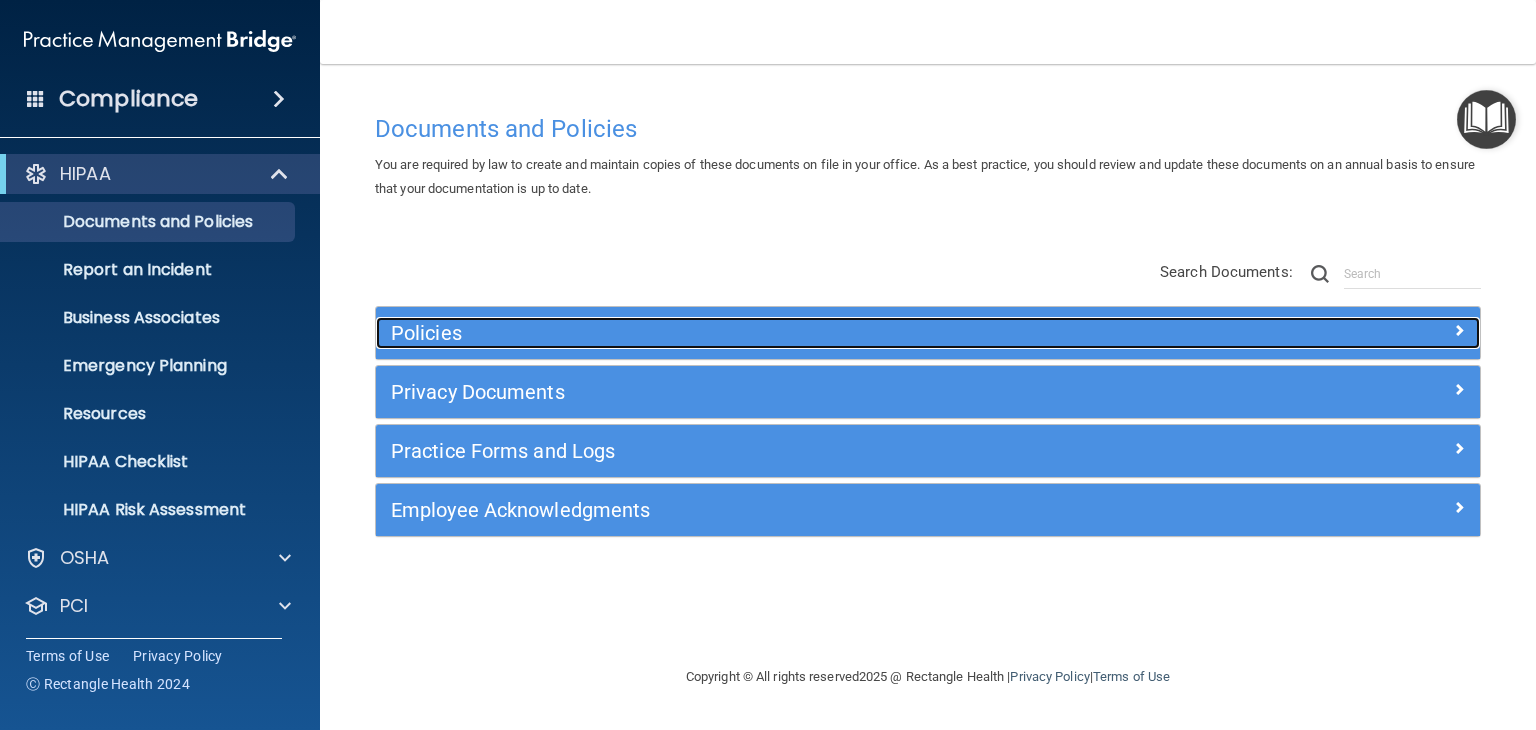 click on "Policies" at bounding box center (790, 333) 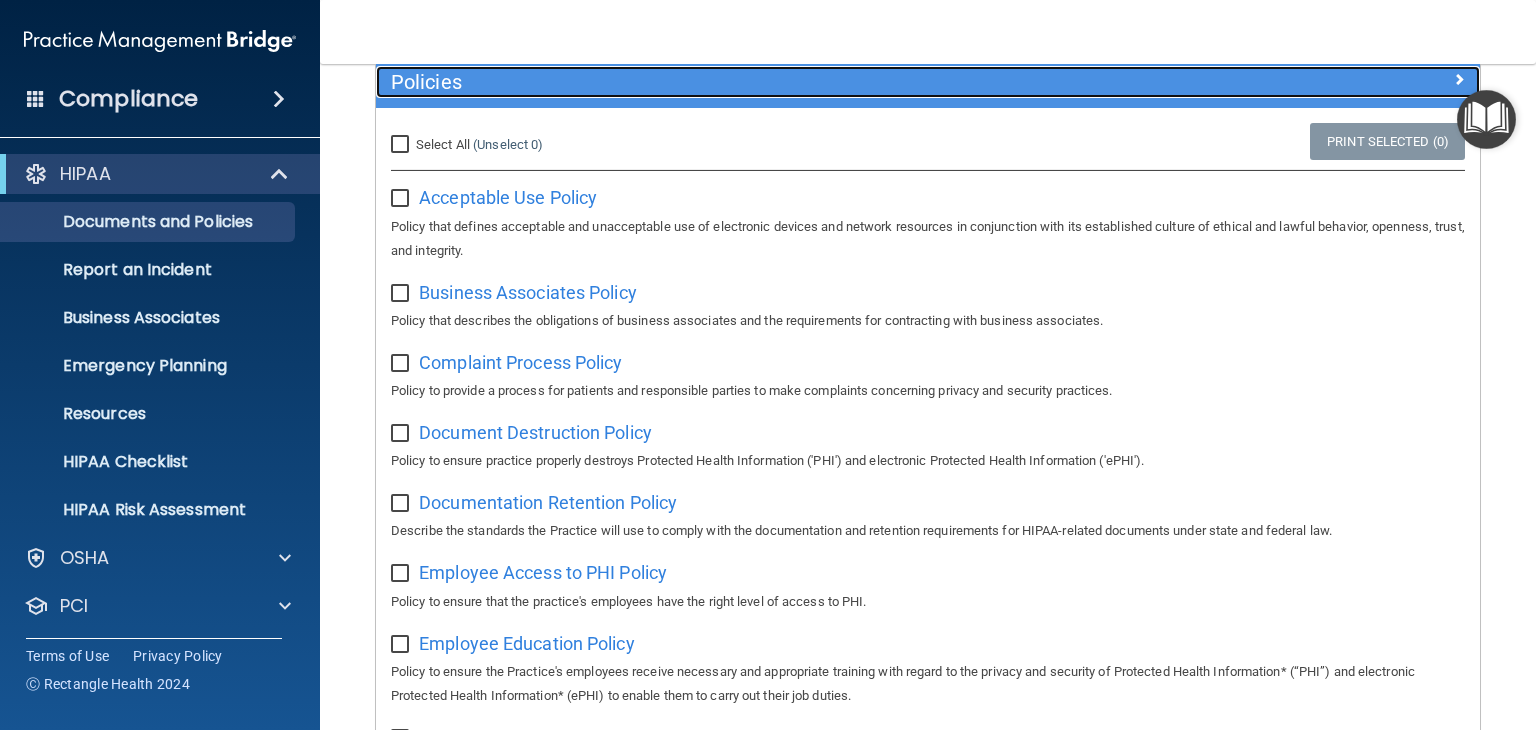 scroll, scrollTop: 264, scrollLeft: 0, axis: vertical 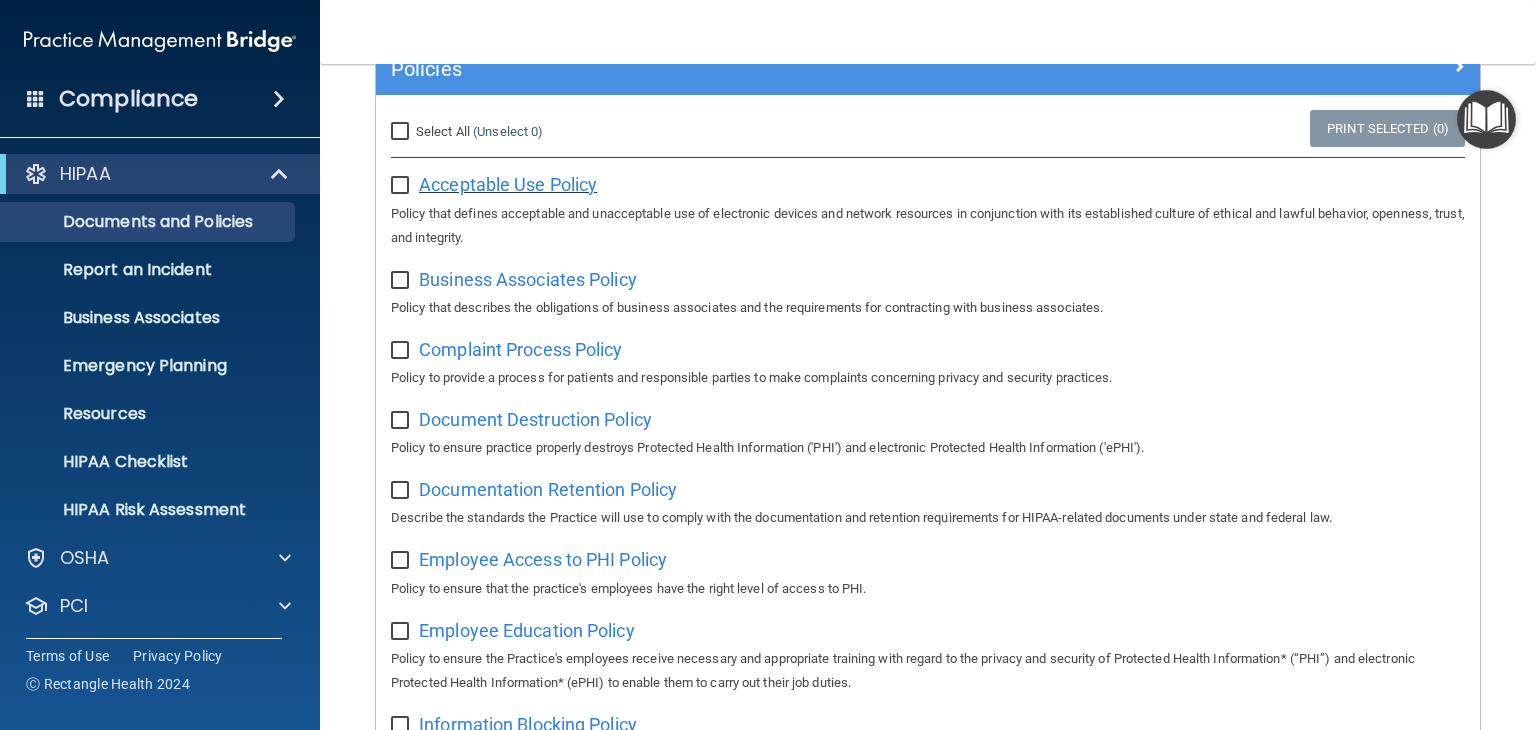 click on "Acceptable Use Policy" at bounding box center [508, 184] 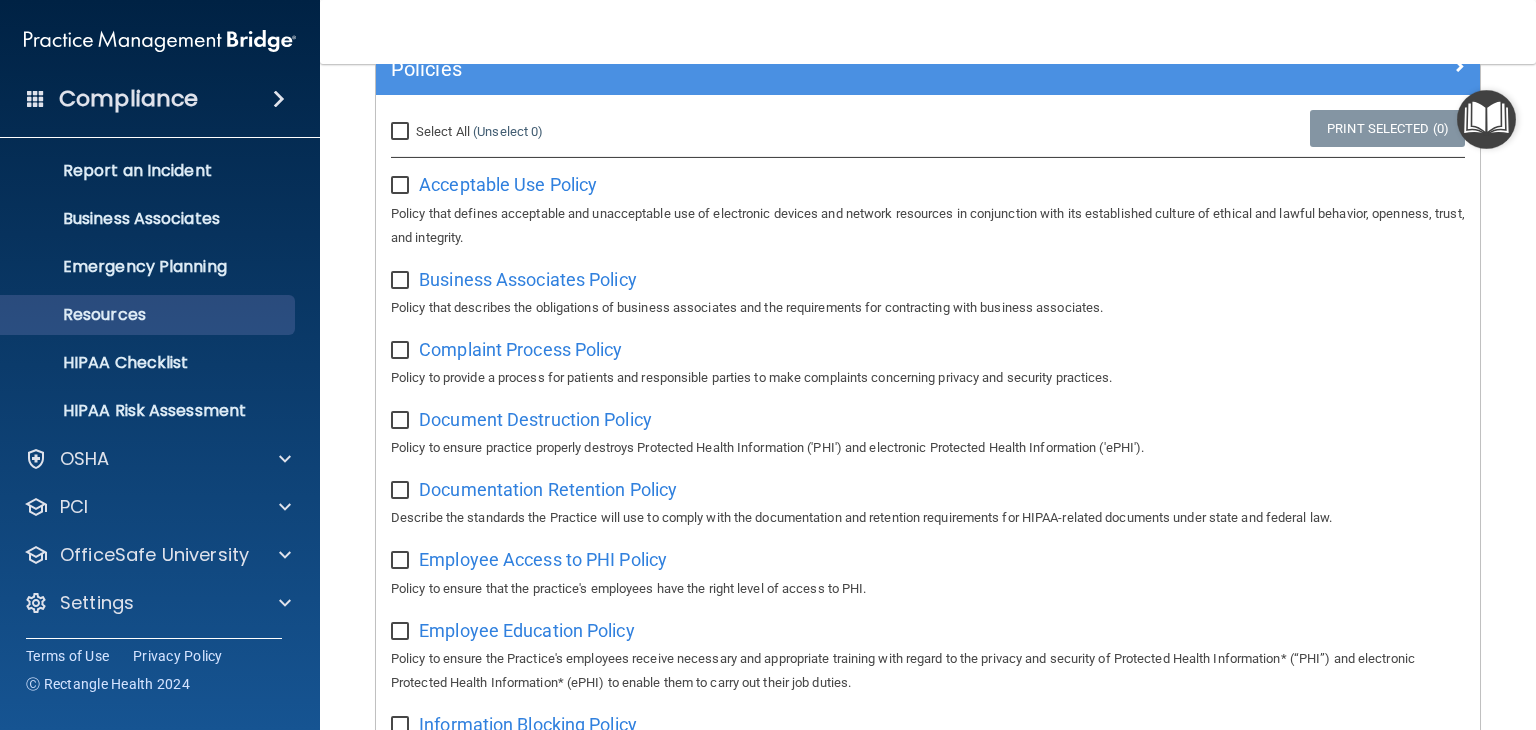 scroll, scrollTop: 100, scrollLeft: 0, axis: vertical 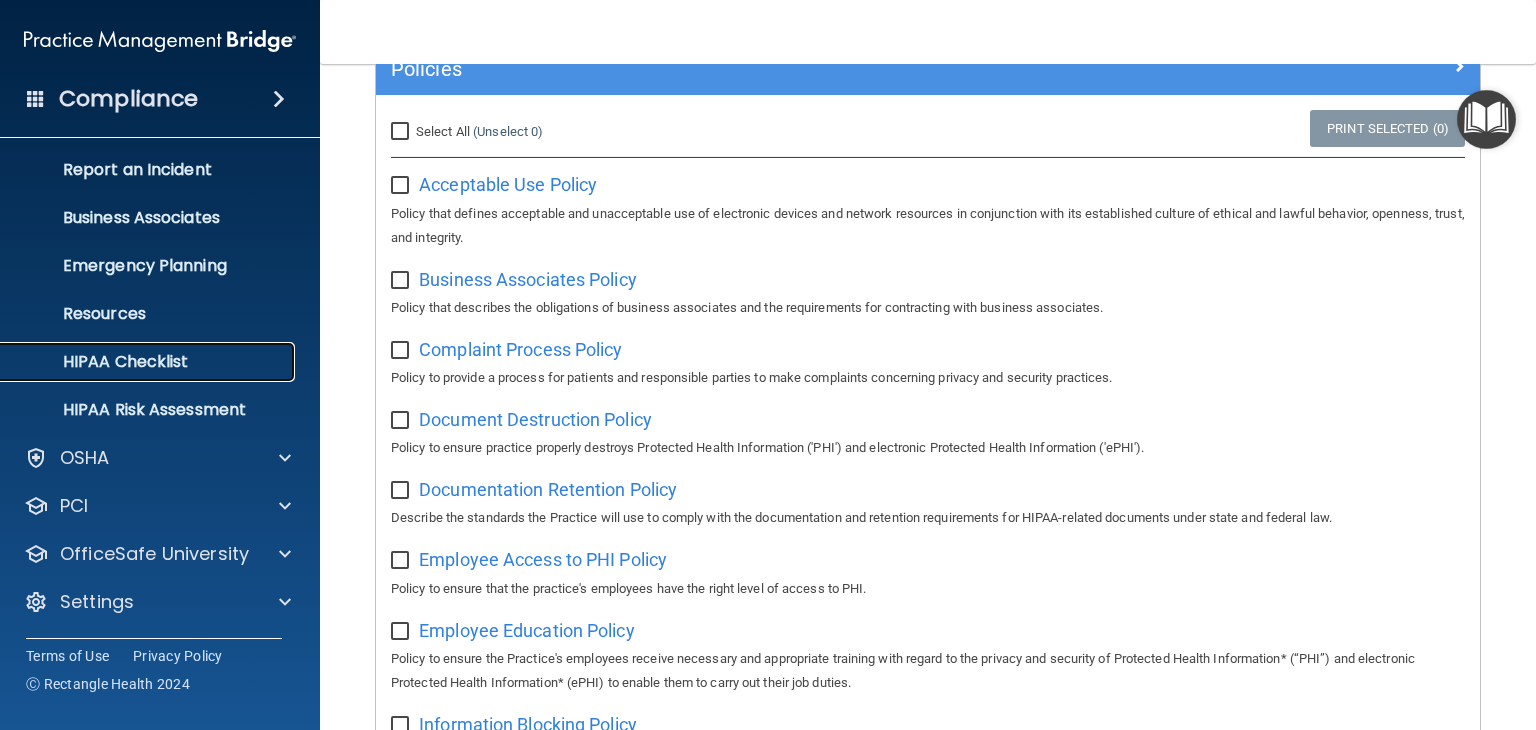 click on "HIPAA Checklist" at bounding box center (149, 362) 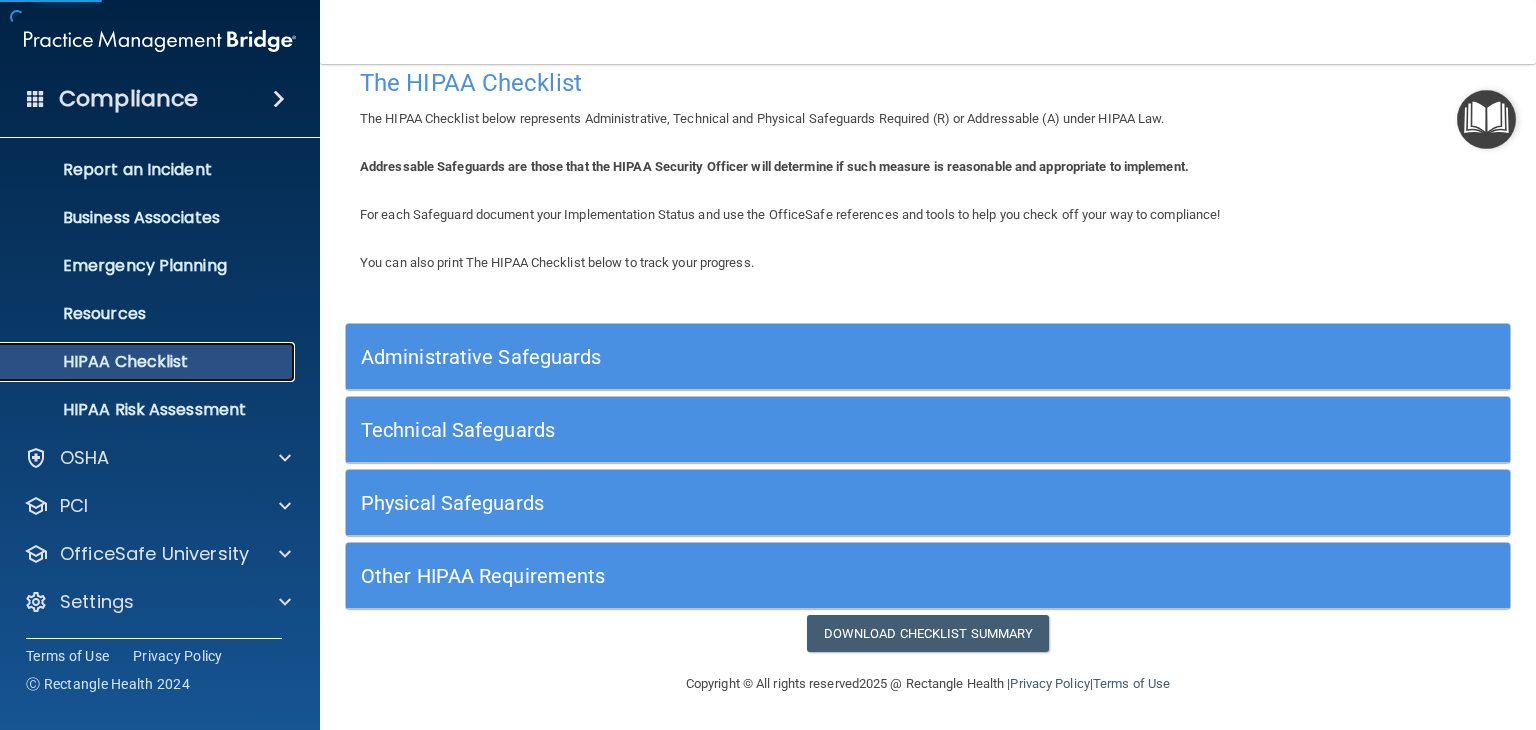 scroll, scrollTop: 21, scrollLeft: 0, axis: vertical 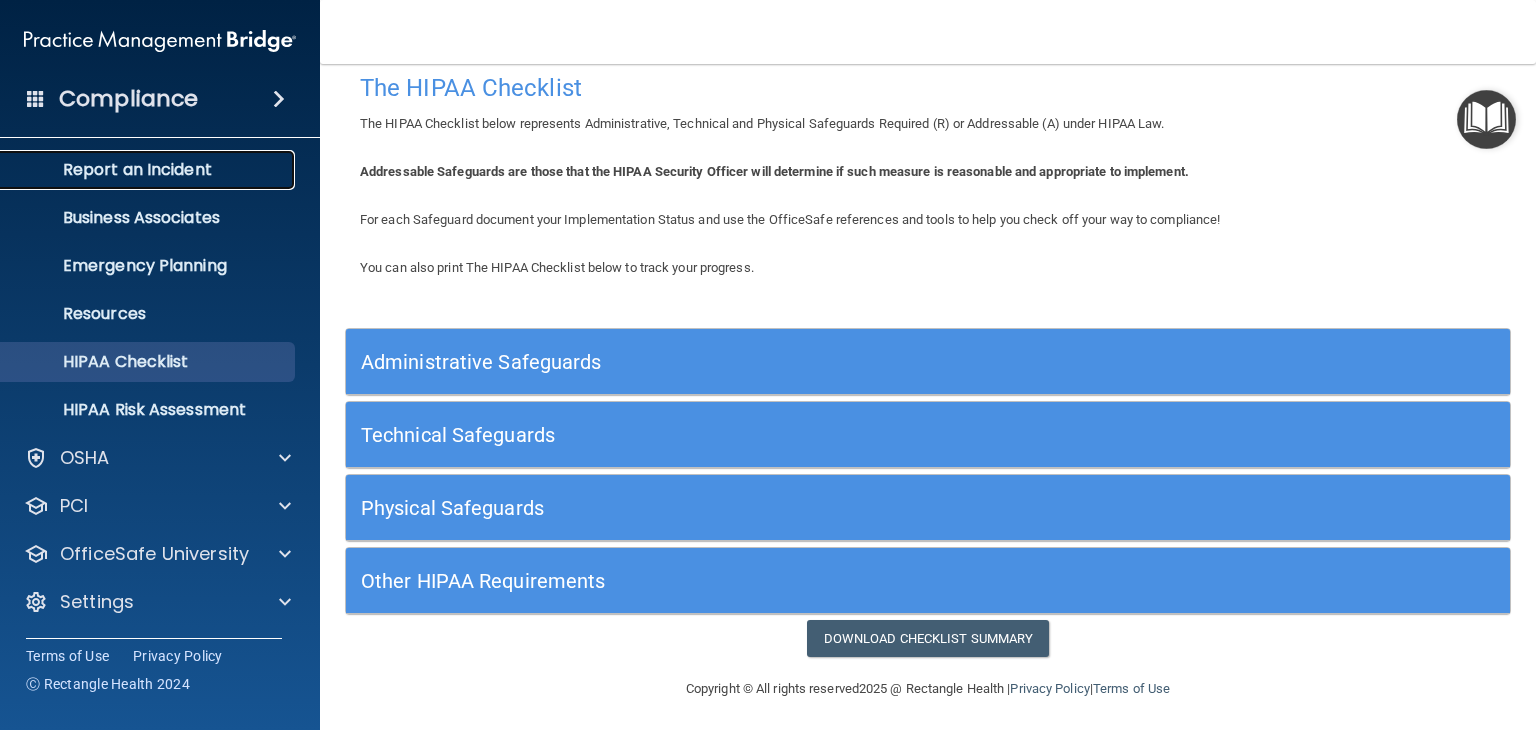 click on "Report an Incident" at bounding box center [137, 170] 